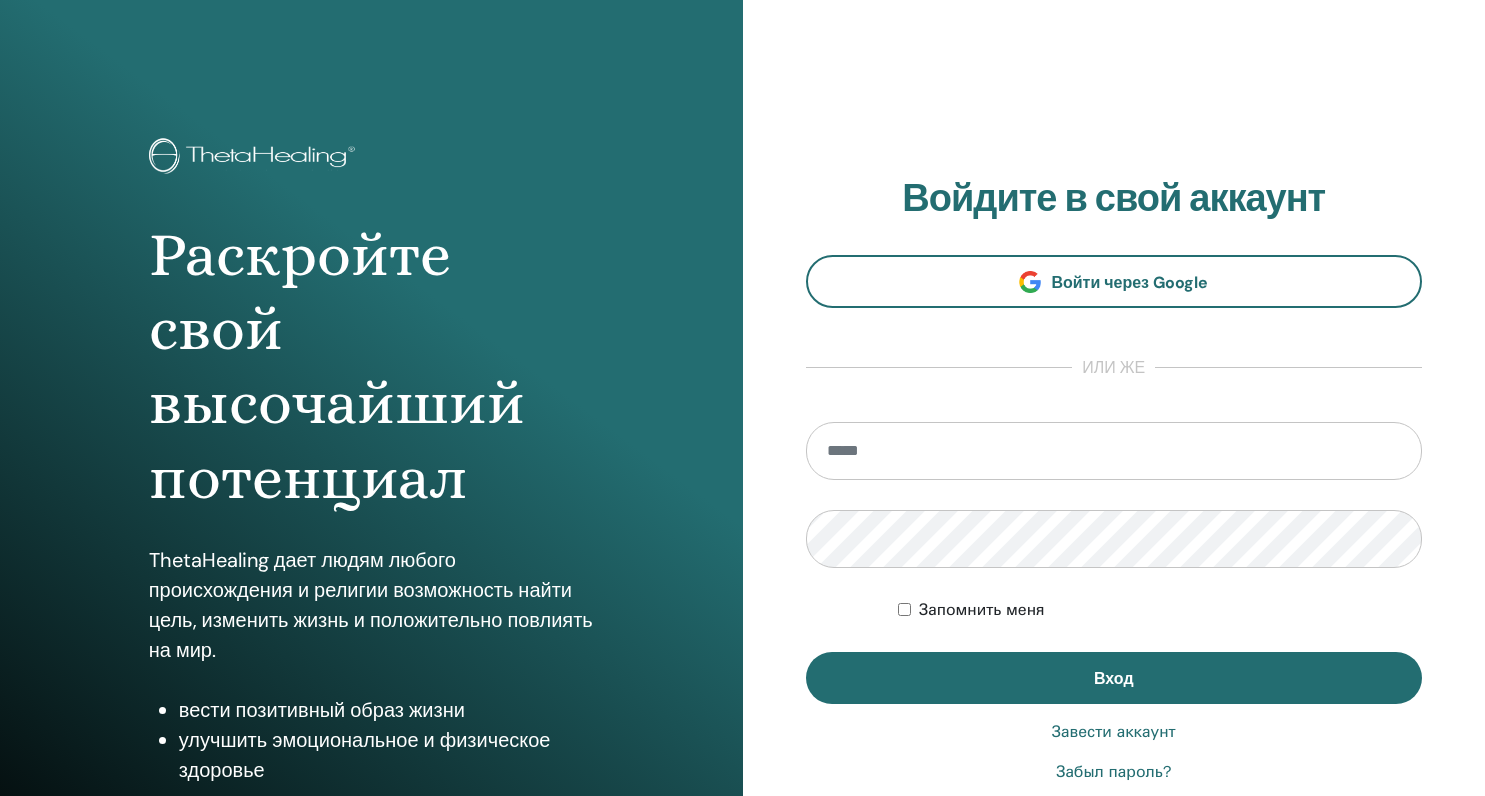 scroll, scrollTop: 0, scrollLeft: 0, axis: both 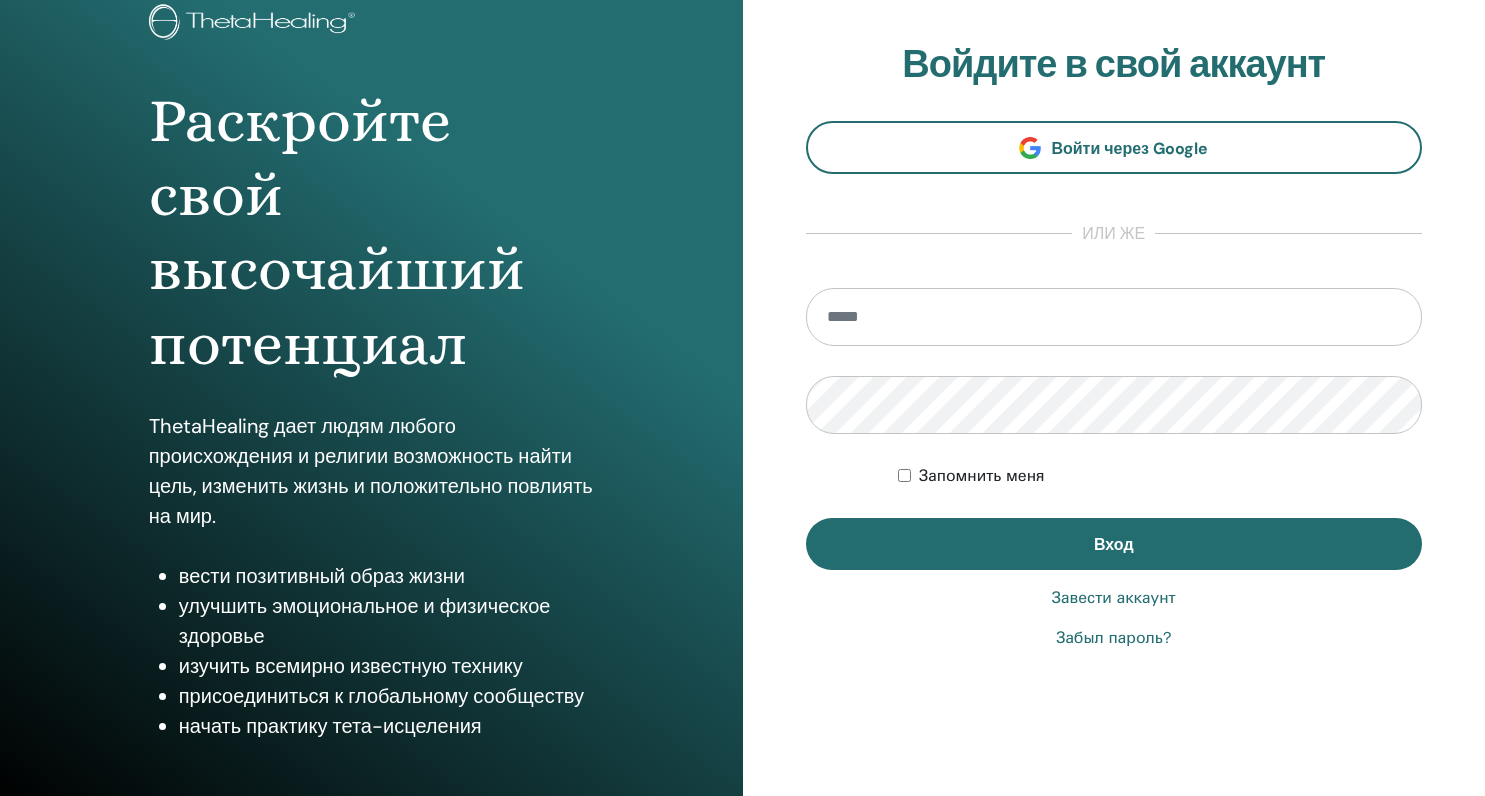 click at bounding box center [1114, 317] 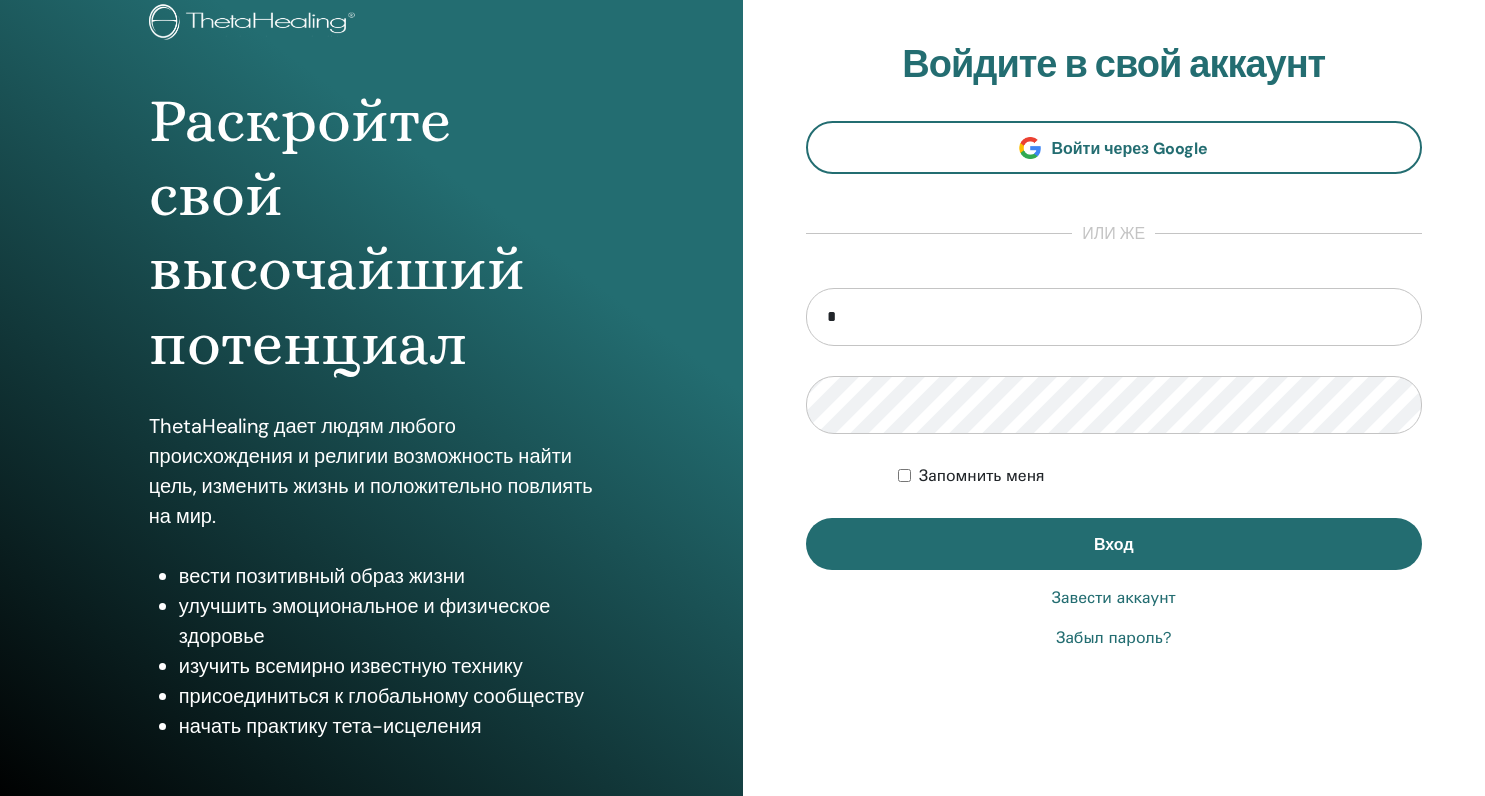type on "**********" 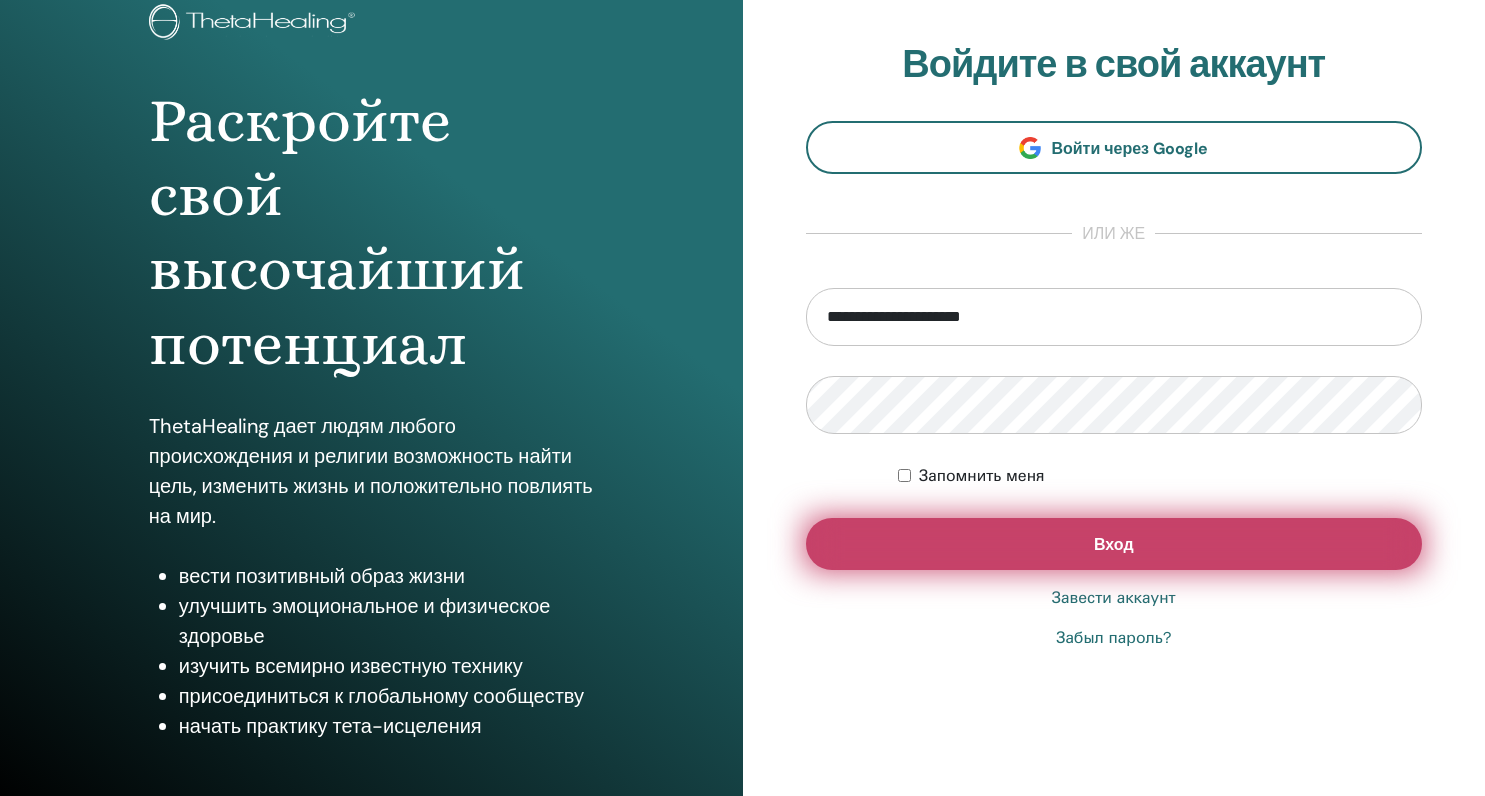 click on "Вход" at bounding box center (1114, 544) 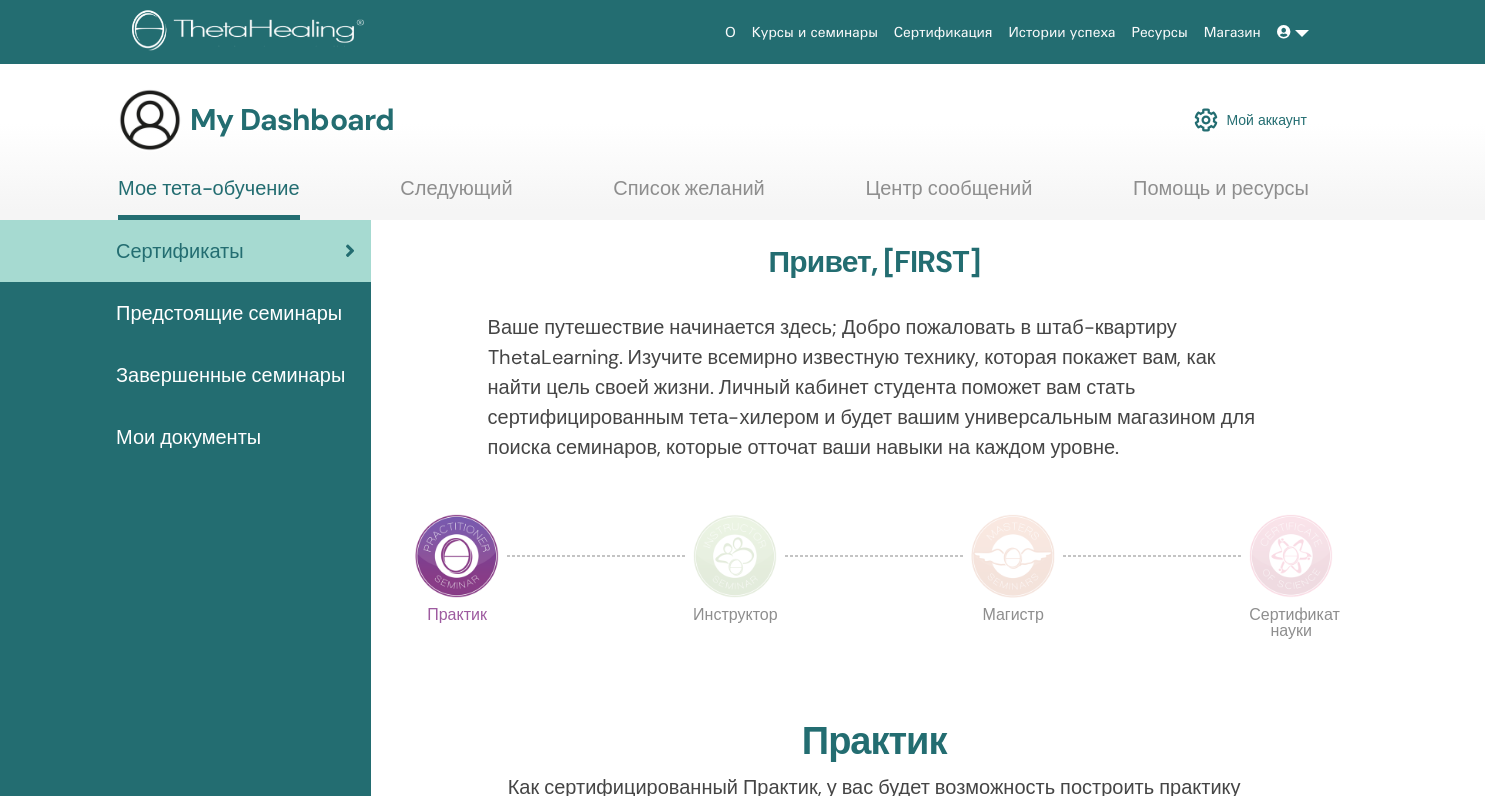 scroll, scrollTop: 0, scrollLeft: 0, axis: both 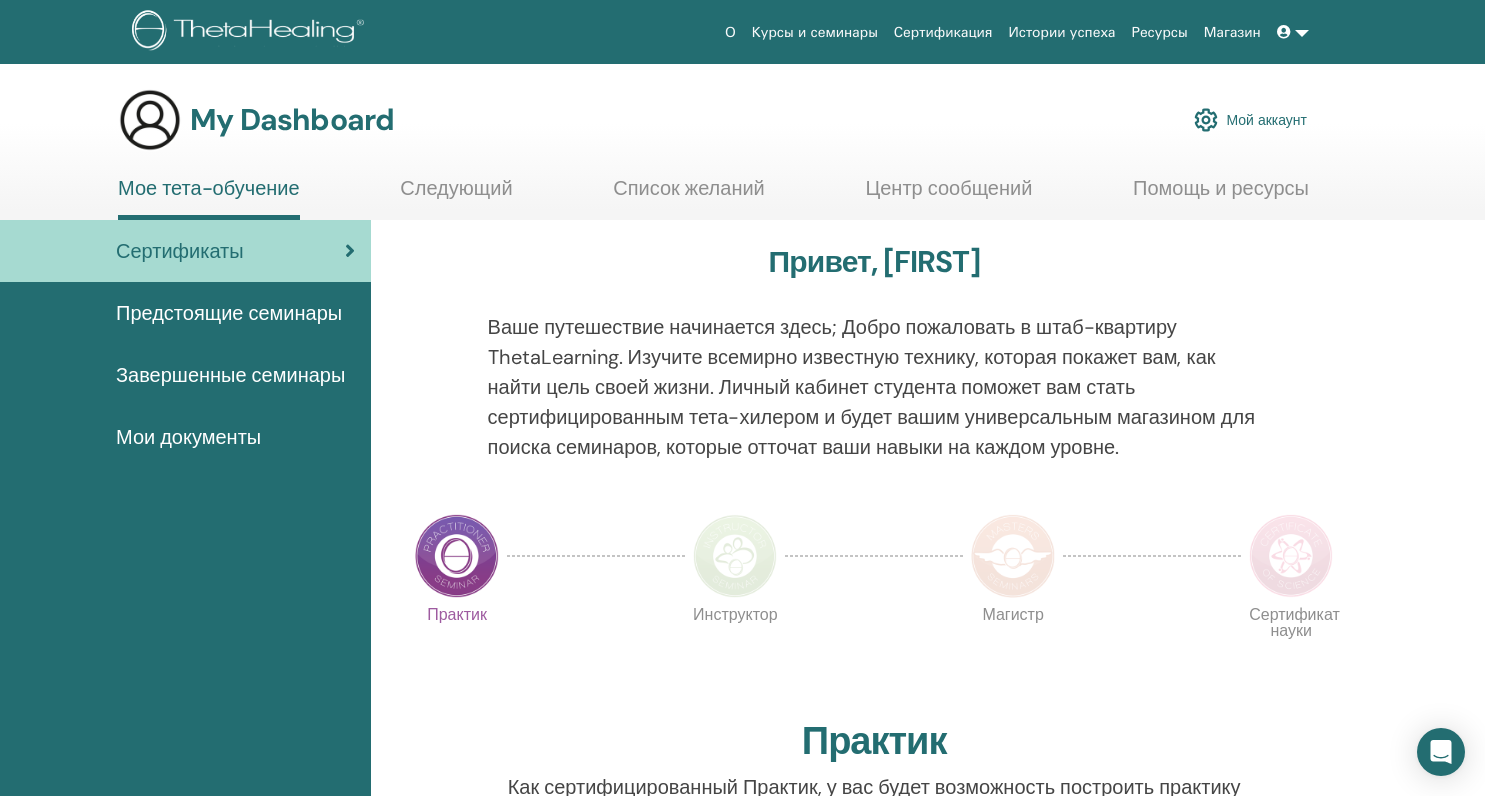 click on "Курсы и семинары" at bounding box center [815, 32] 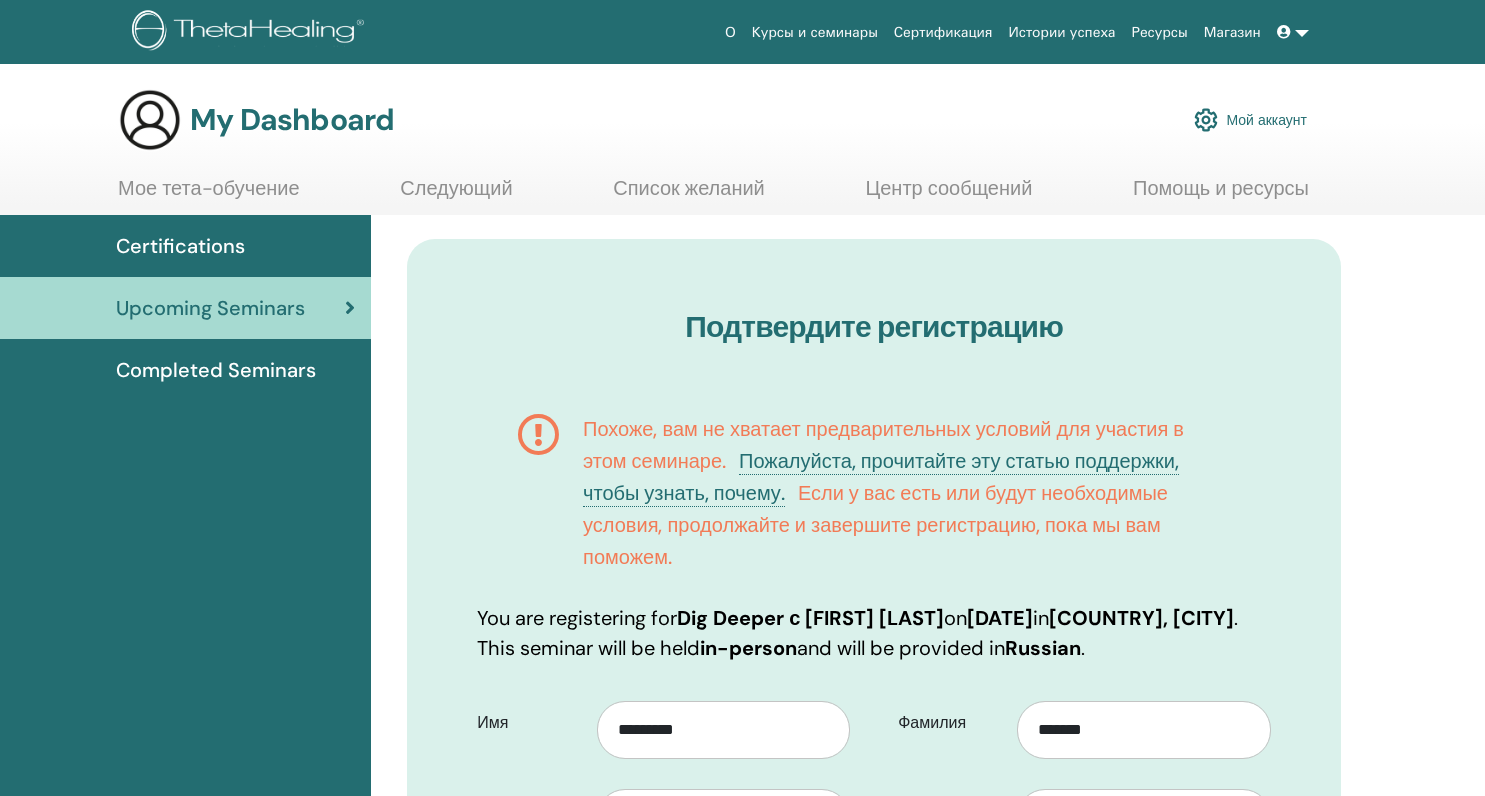 scroll, scrollTop: 0, scrollLeft: 0, axis: both 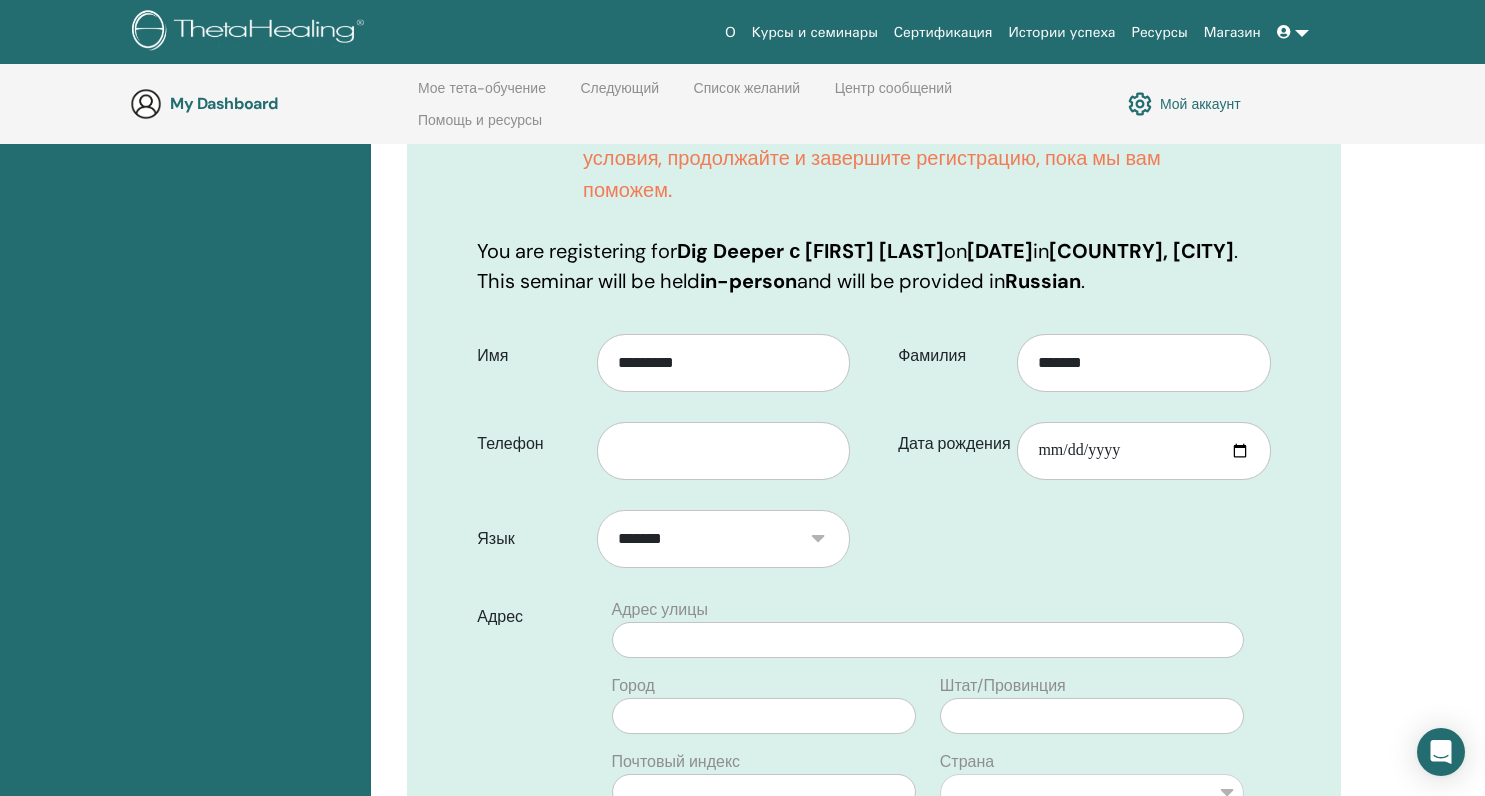 drag, startPoint x: 1488, startPoint y: 177, endPoint x: 1417, endPoint y: 291, distance: 134.3019 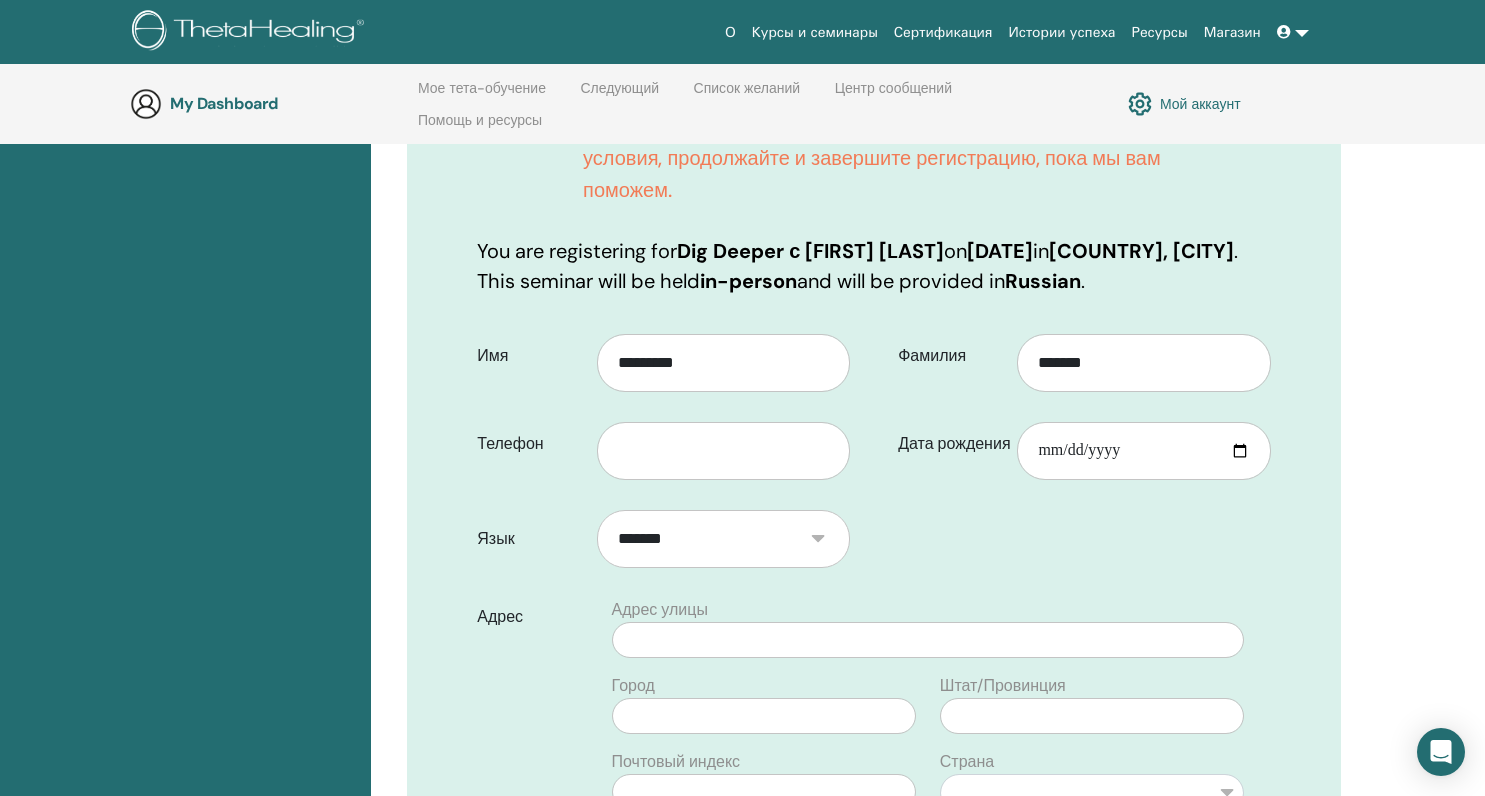 click on "О
Курсы и семинары
Сертификация
Истории успеха
Ресурсы
Магазин
АУ Анастасия Ушакова Мое тета-обучение Мои Тета-Хилеры Мои семинары Список желаний Стать практиком Уведомления Сообщения Мой тета-аккаунт Служба поддержки Выйти" at bounding box center (742, -49) 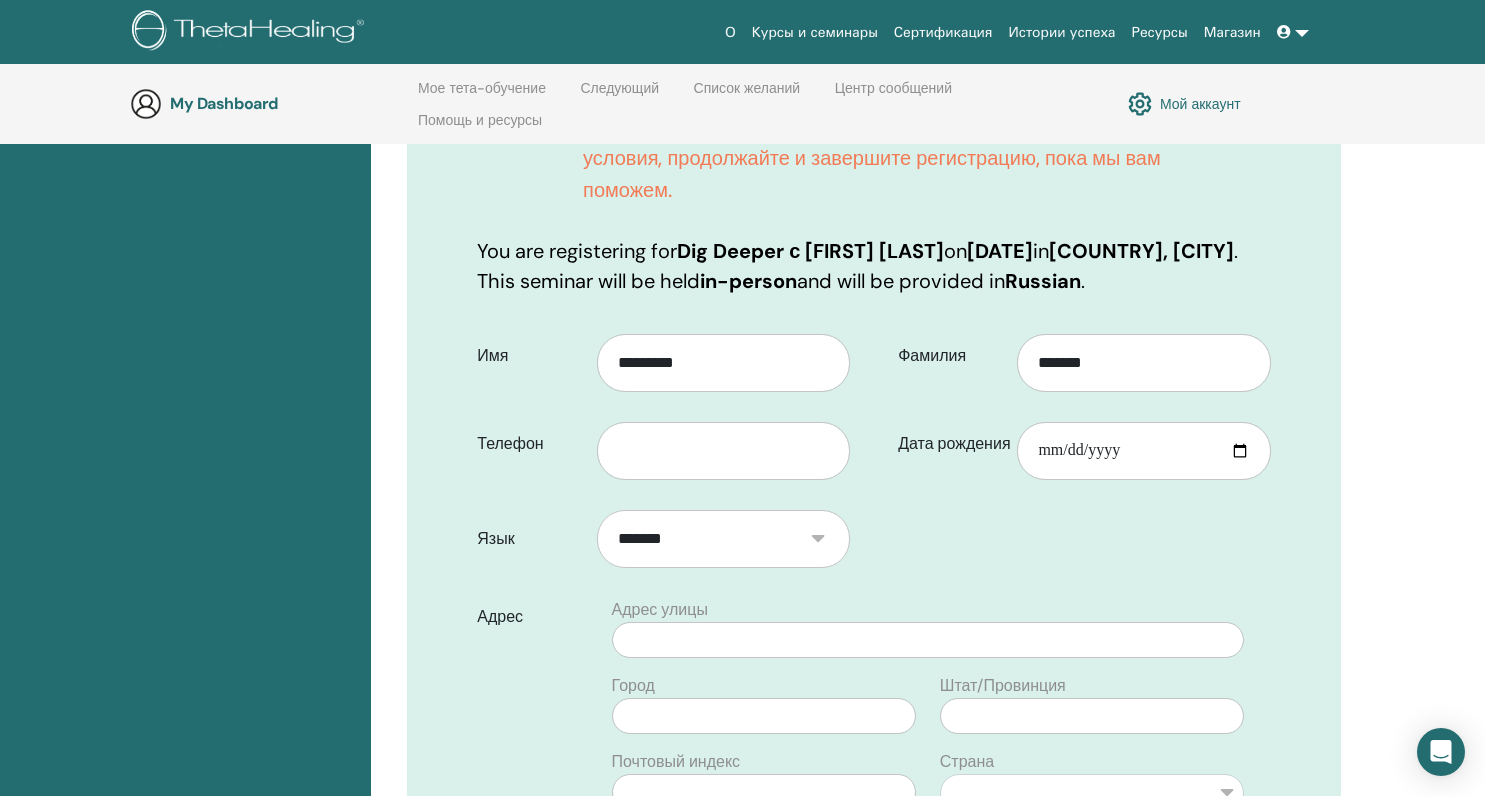 scroll, scrollTop: 450, scrollLeft: 0, axis: vertical 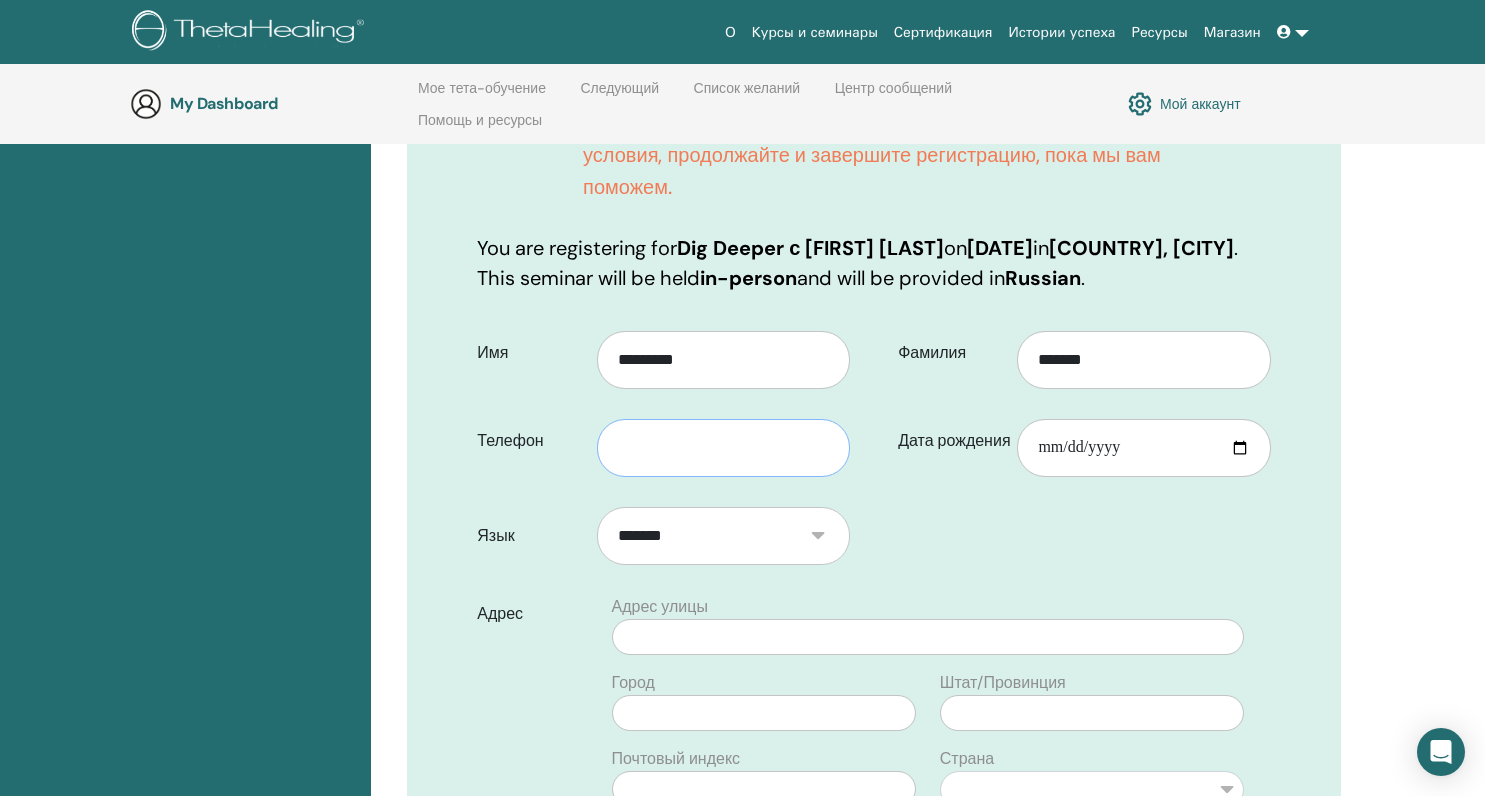 click at bounding box center (724, 448) 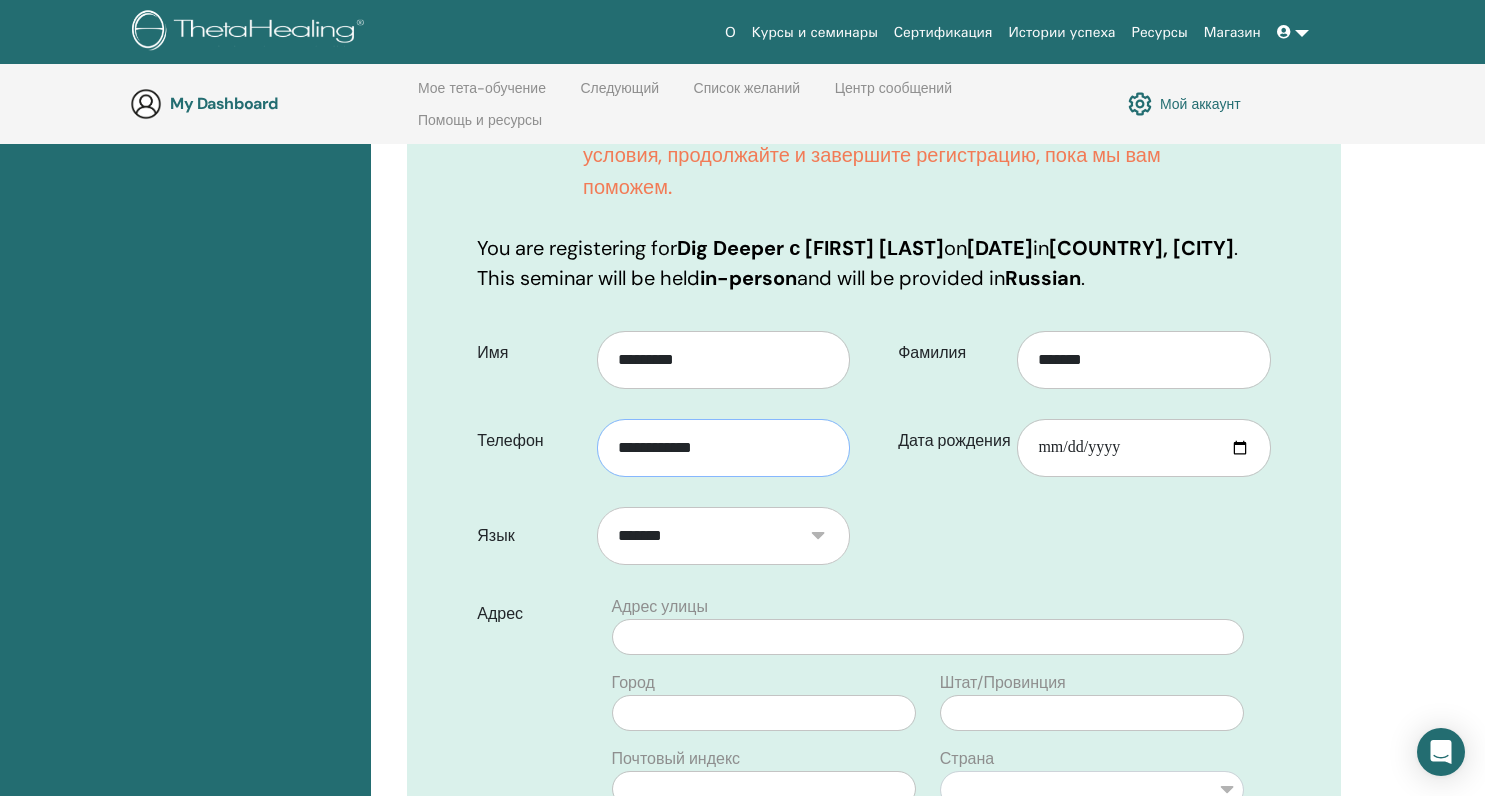 type on "**********" 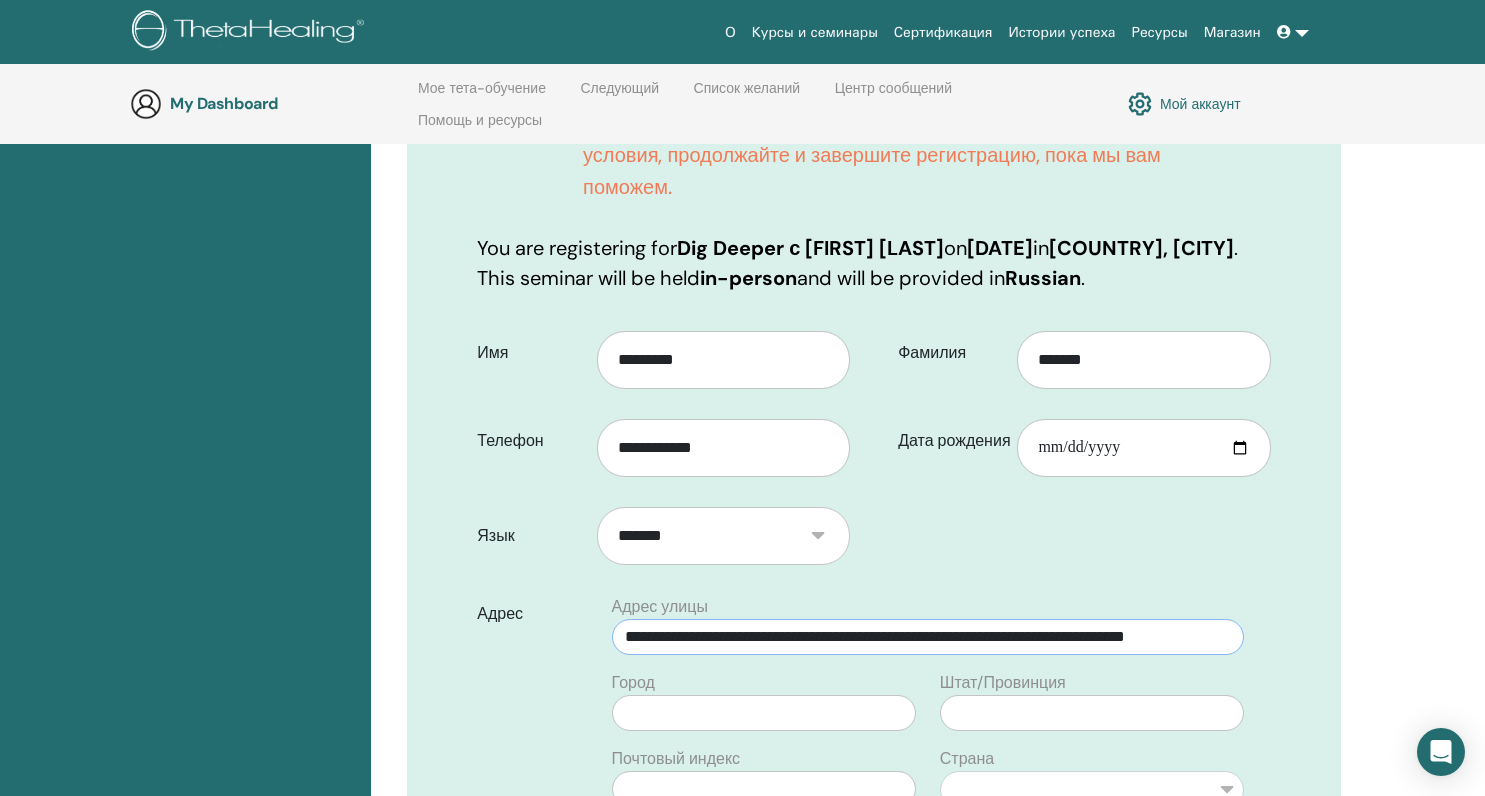 type on "**********" 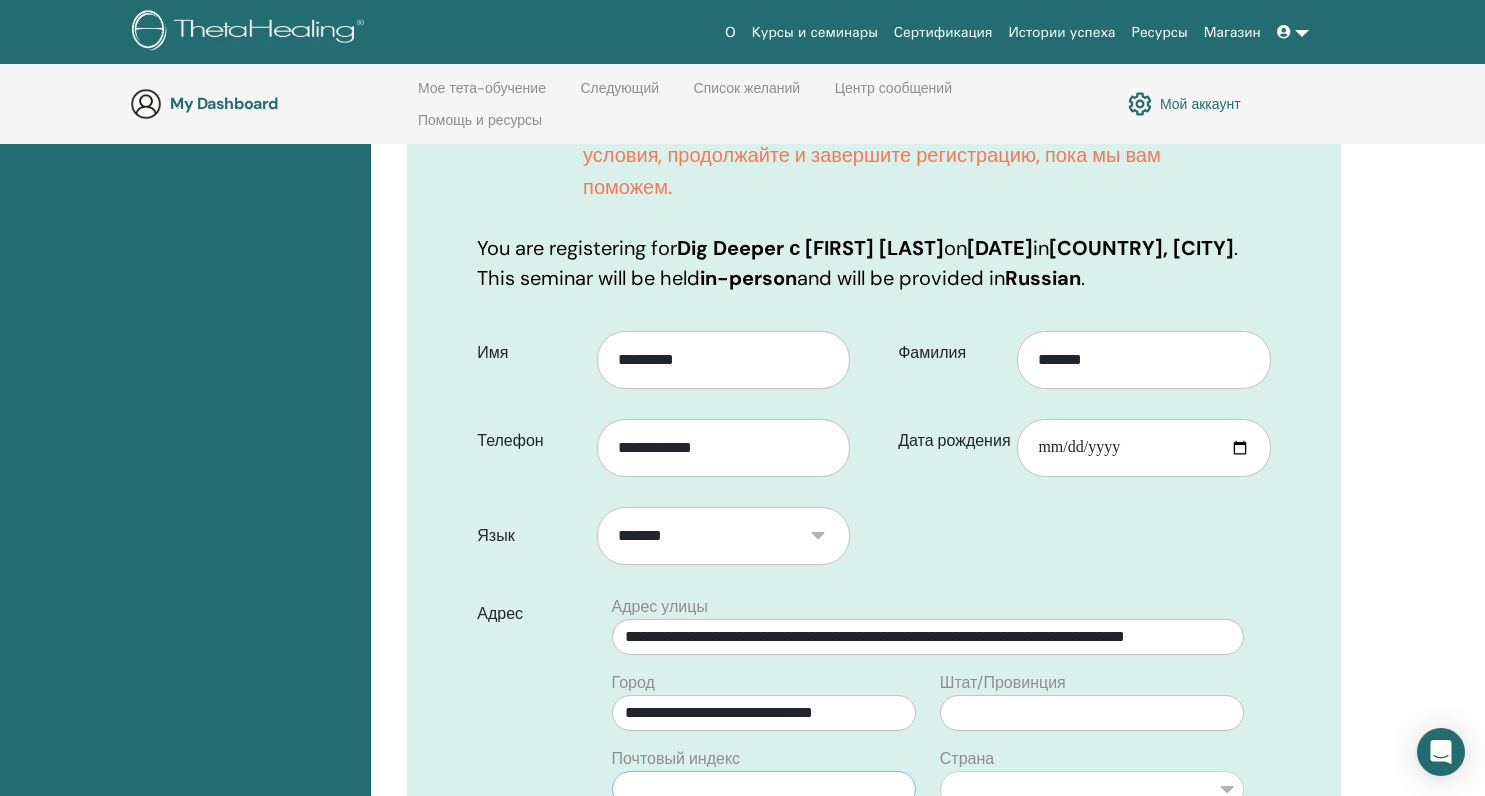 type on "******" 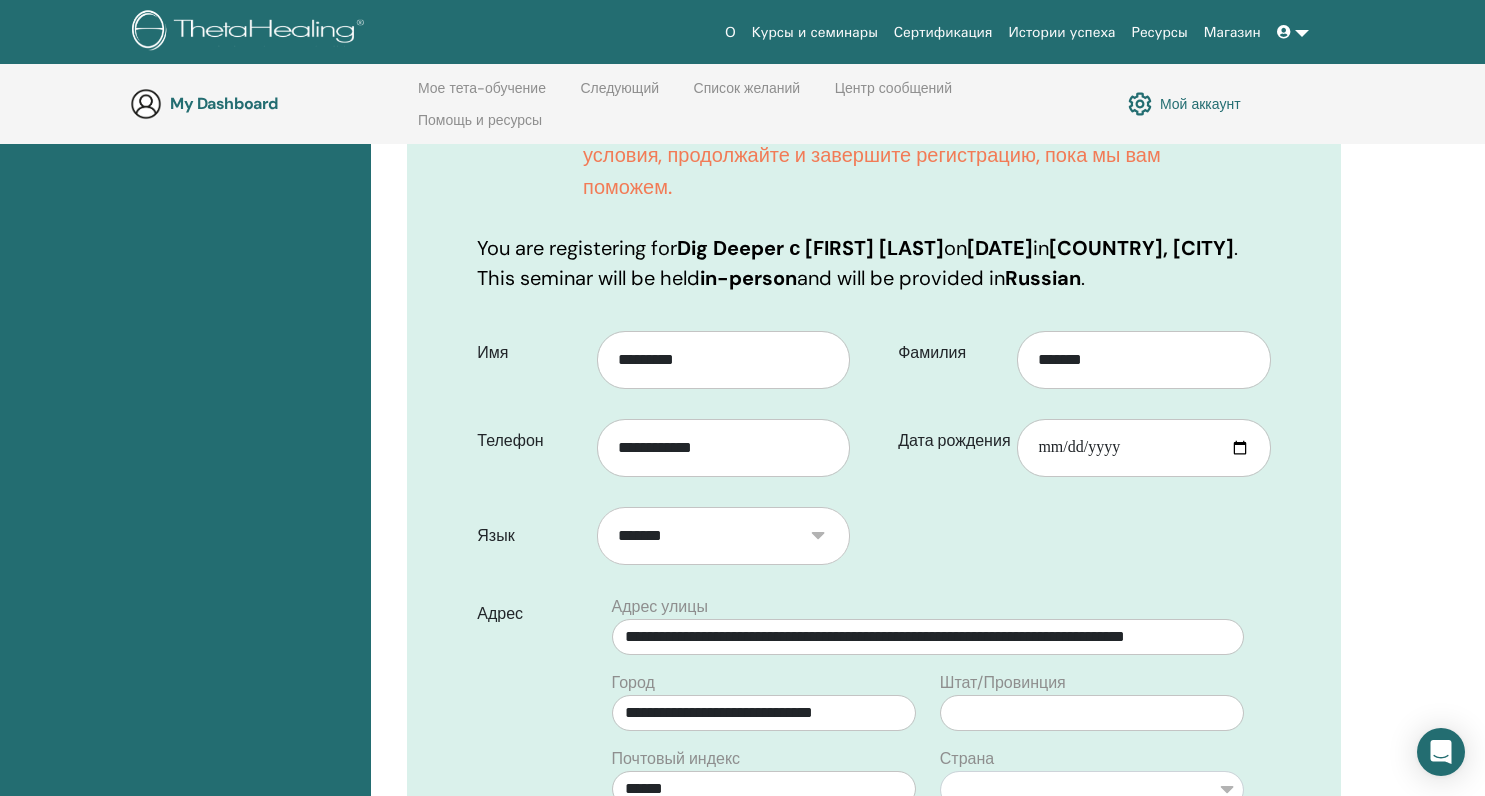 click on "Подтвердите регистрацию
Похоже, вам не хватает предварительных условий для участия в этом семинаре.
Пожалуйста, прочитайте эту статью поддержки, чтобы узнать, почему.
Если у вас есть или будут необходимые условия, продолжайте и завершите регистрацию, пока мы вам поможем.
You are registering for  Dig Deeper с Екатерина Захарычева  on  August 08, 2025  in  Russia, Балахна .
This seminar will be held  in-person
and will be provided in  Имя" at bounding box center (928, 917) 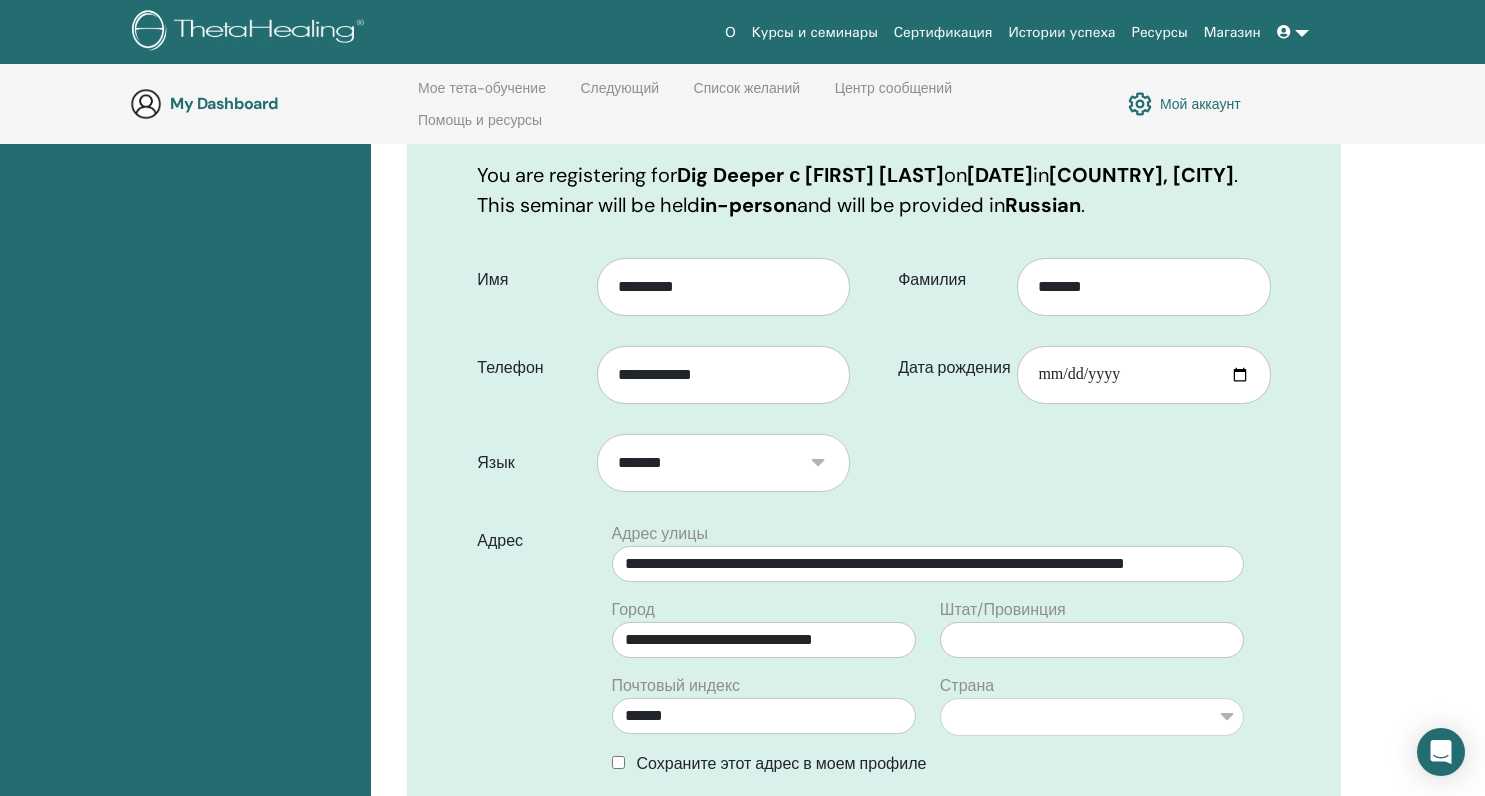 drag, startPoint x: 1492, startPoint y: 303, endPoint x: 1489, endPoint y: 327, distance: 24.186773 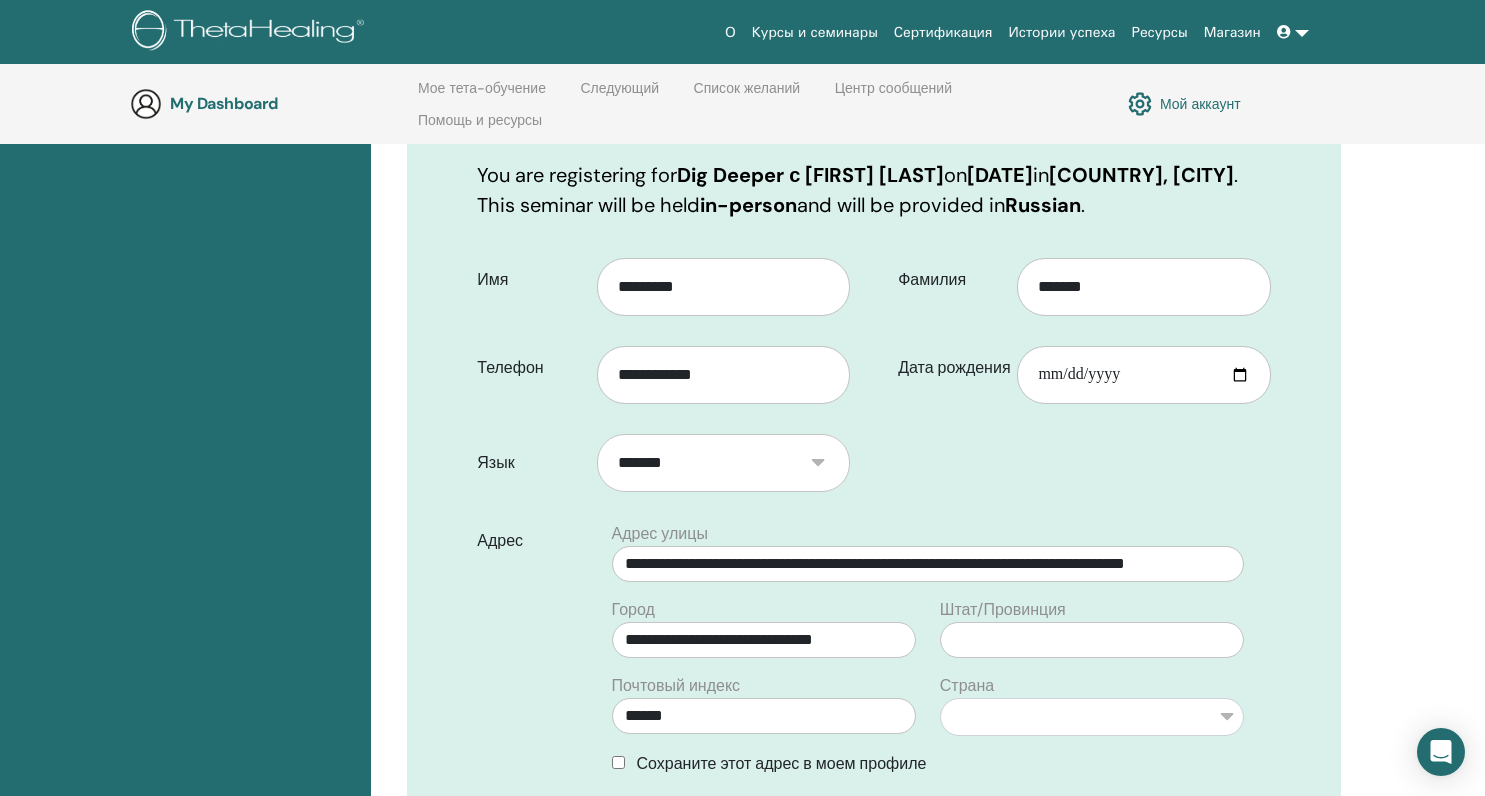 scroll, scrollTop: 526, scrollLeft: 0, axis: vertical 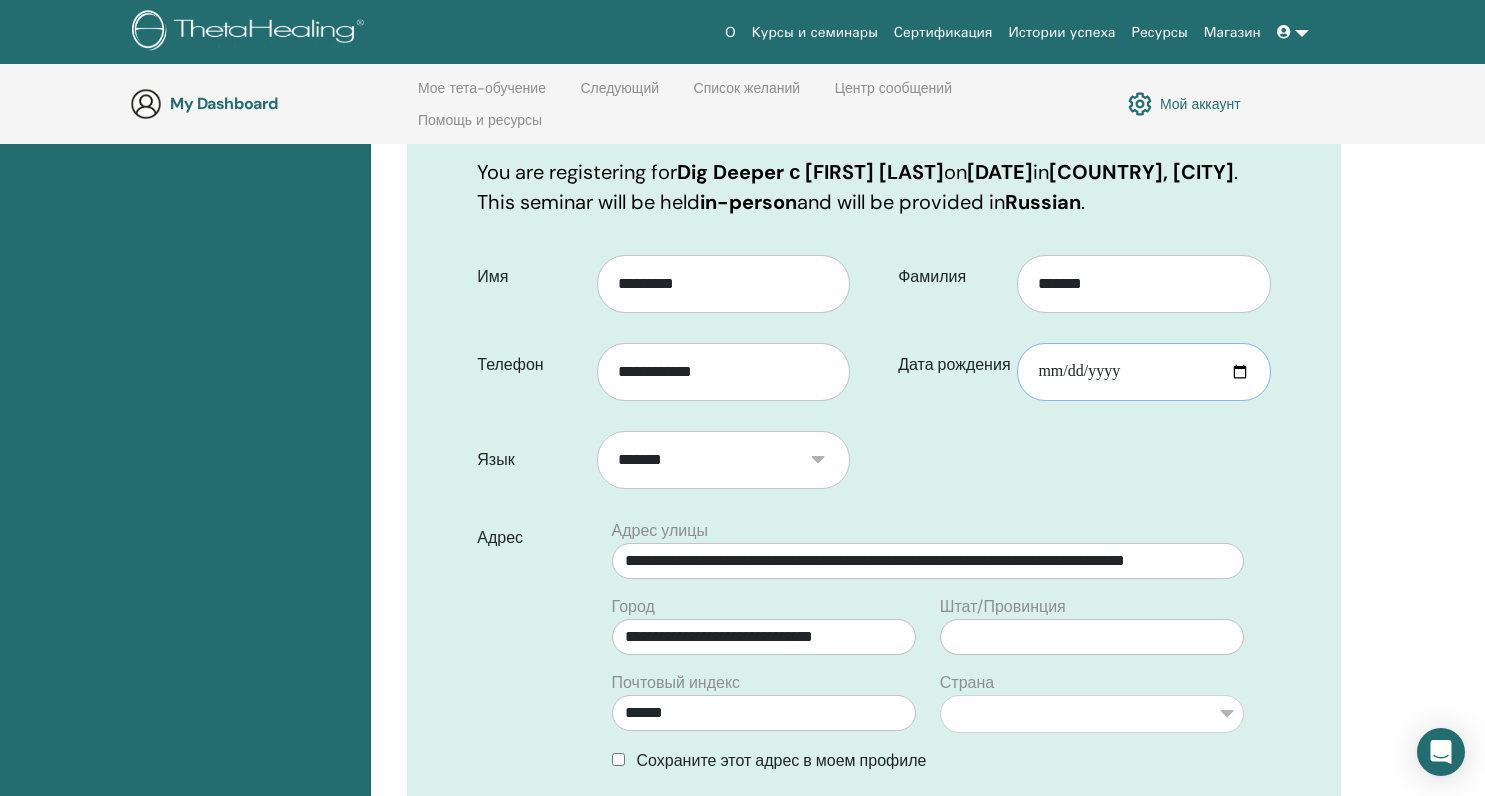 click on "Дата рождения" at bounding box center (1144, 372) 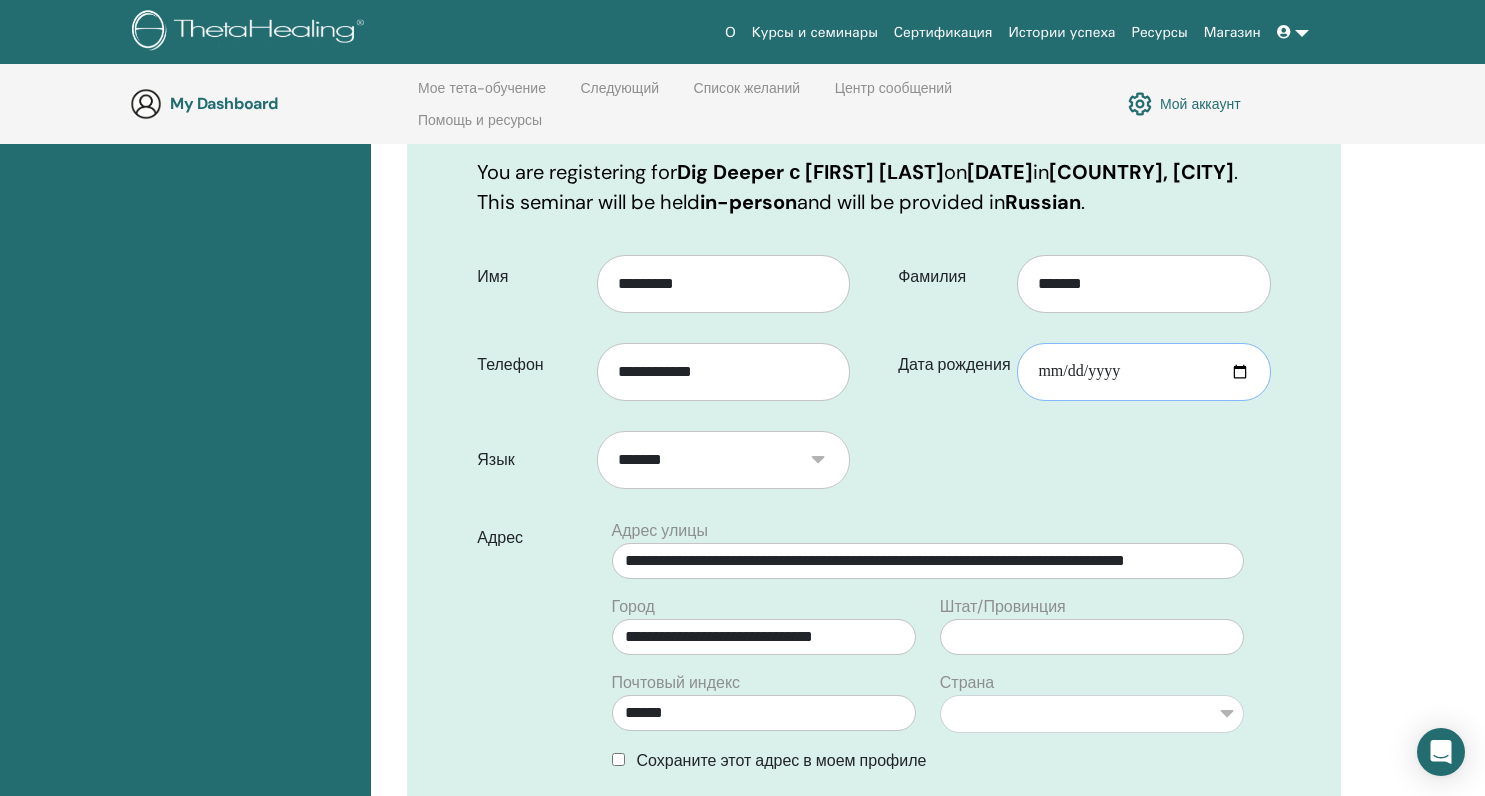 click on "**********" at bounding box center [1144, 372] 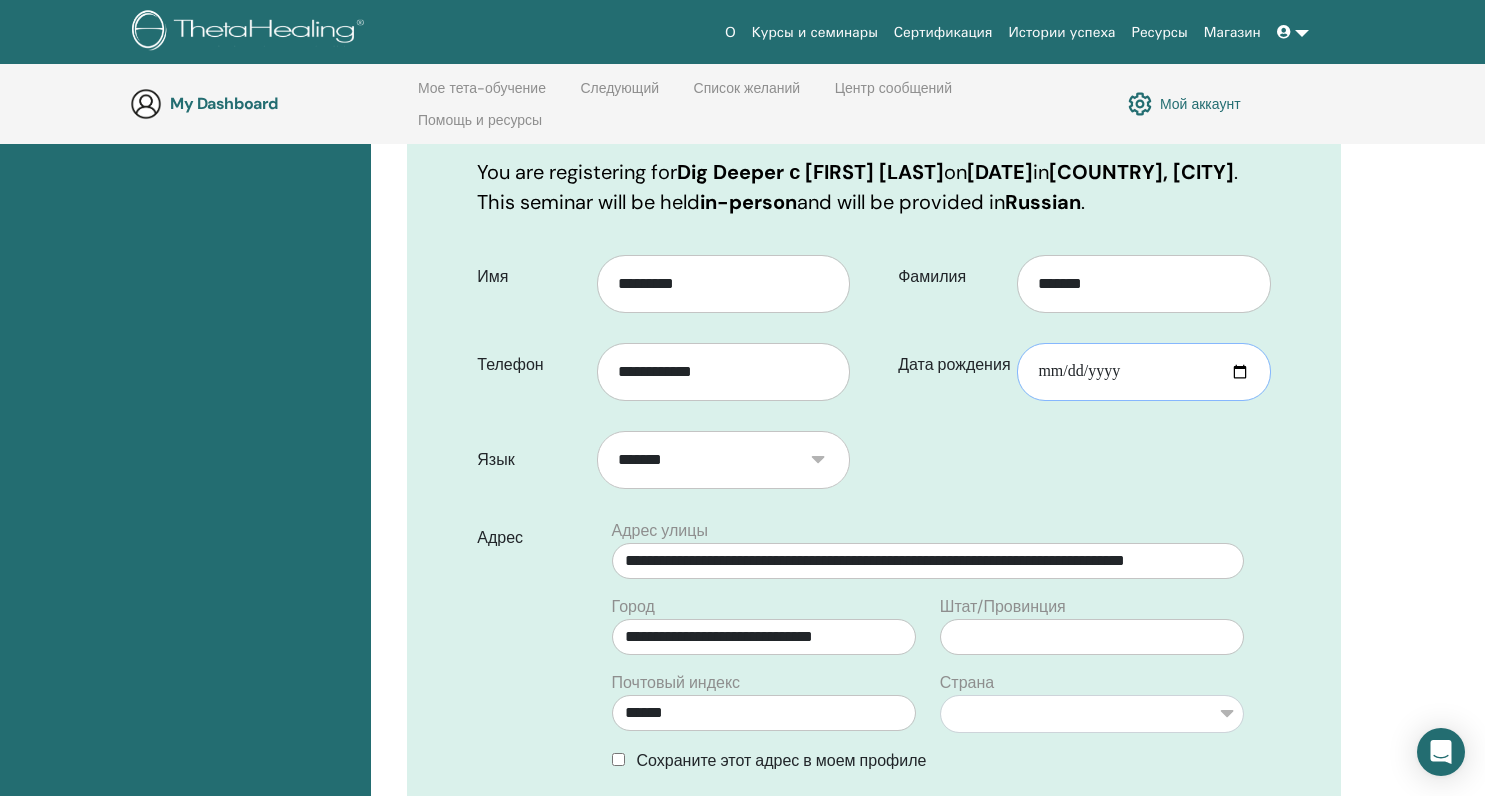 type on "**********" 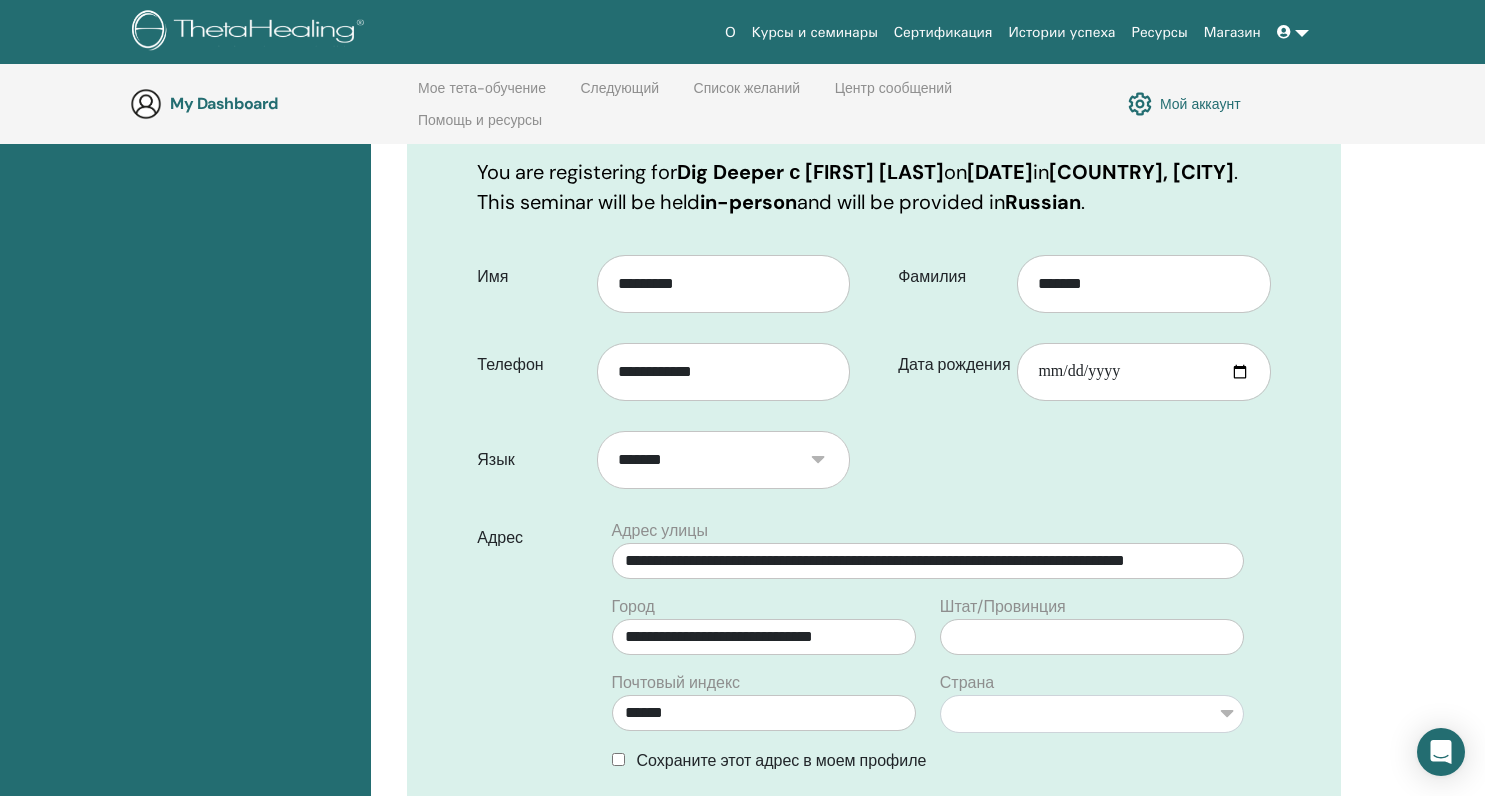 click on "Подтвердите регистрацию
Похоже, вам не хватает предварительных условий для участия в этом семинаре.
Пожалуйста, прочитайте эту статью поддержки, чтобы узнать, почему.
Если у вас есть или будут необходимые условия, продолжайте и завершите регистрацию, пока мы вам поможем.
You are registering for  Dig Deeper с Екатерина Захарычева  on  August 08, 2025  in  Russia, Балахна .
This seminar will be held  in-person
and will be provided in  Russian .
Имя" at bounding box center [874, 552] 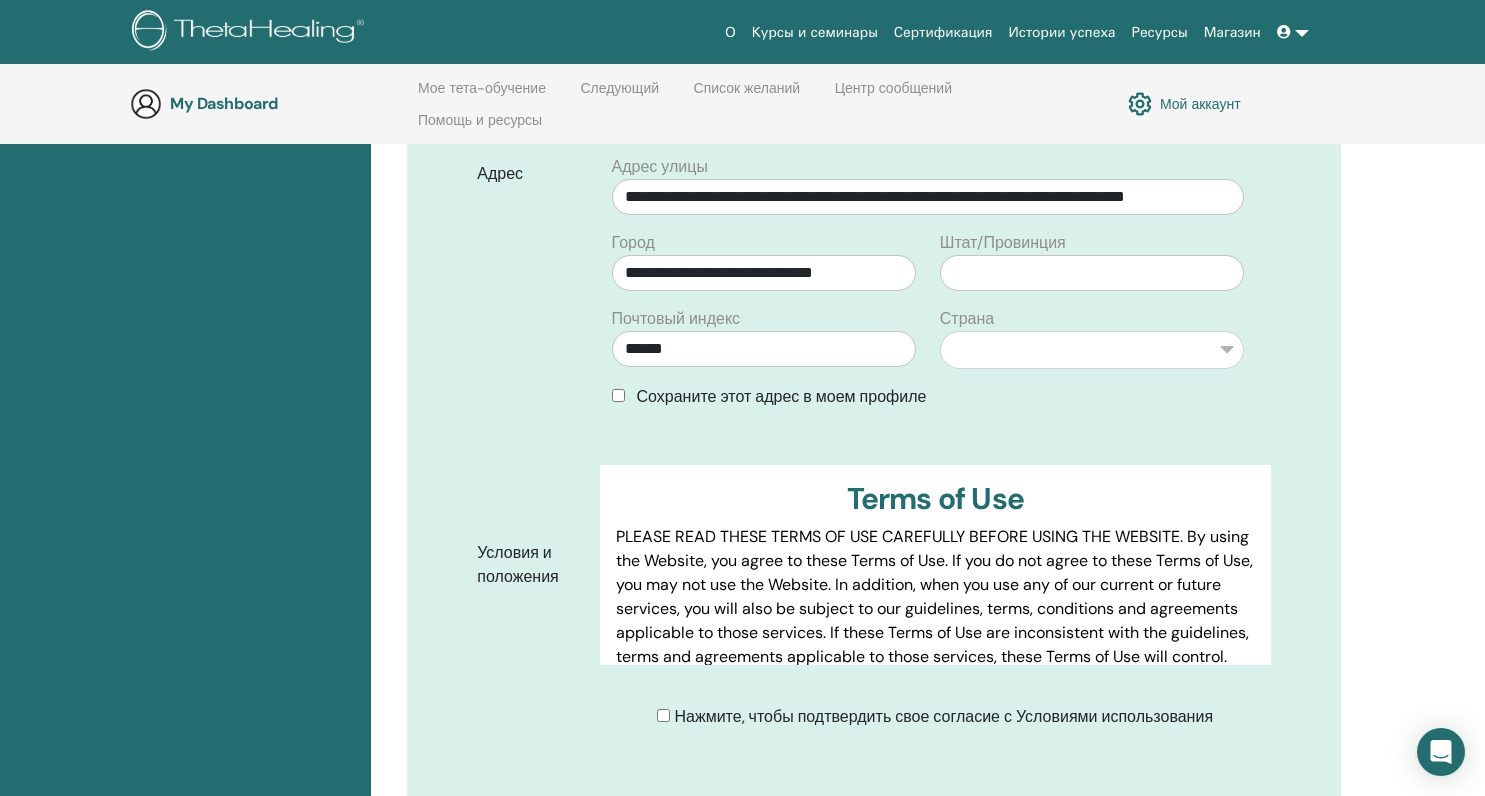 scroll, scrollTop: 887, scrollLeft: 0, axis: vertical 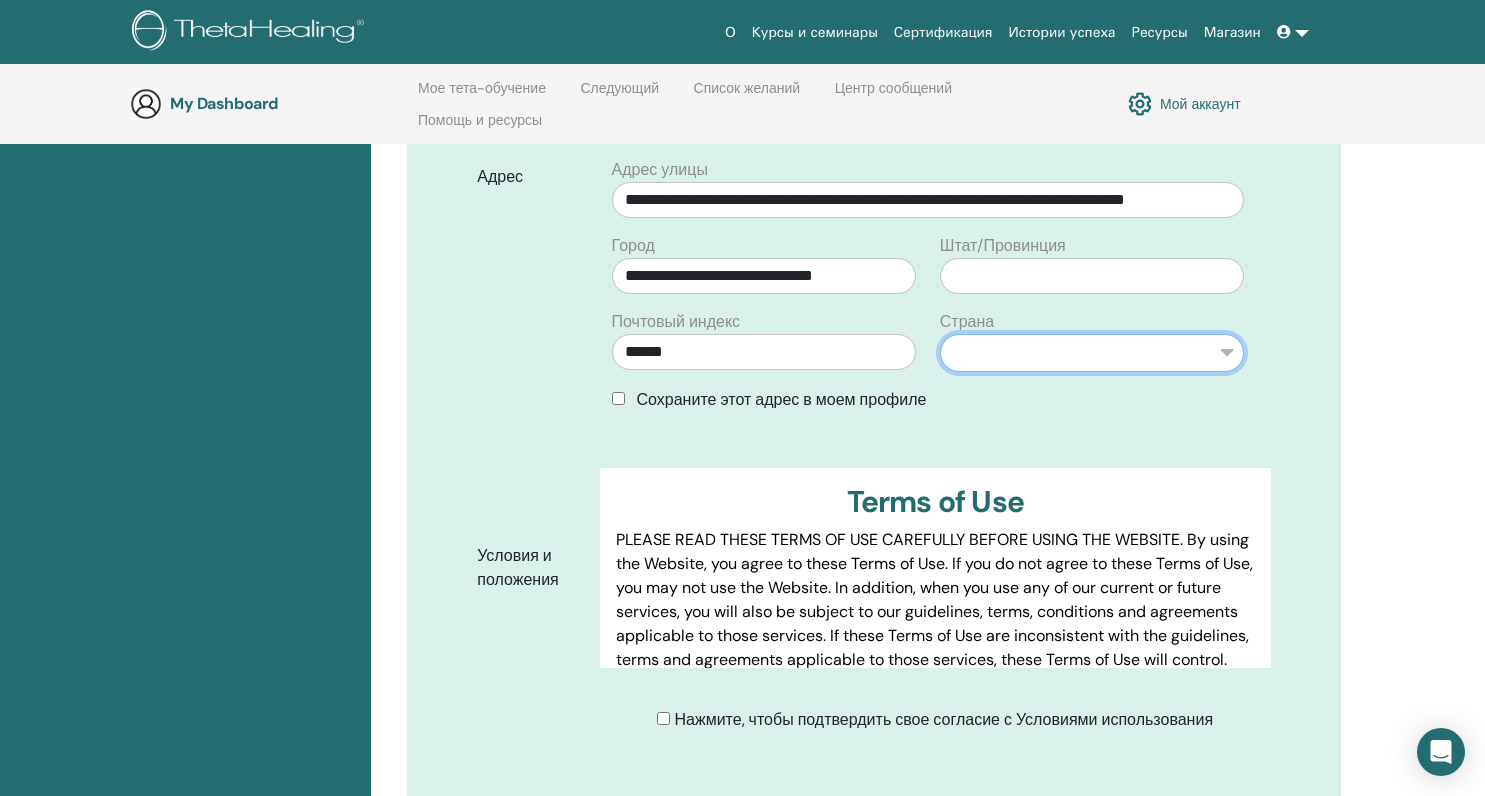 click on "**********" at bounding box center [1092, 353] 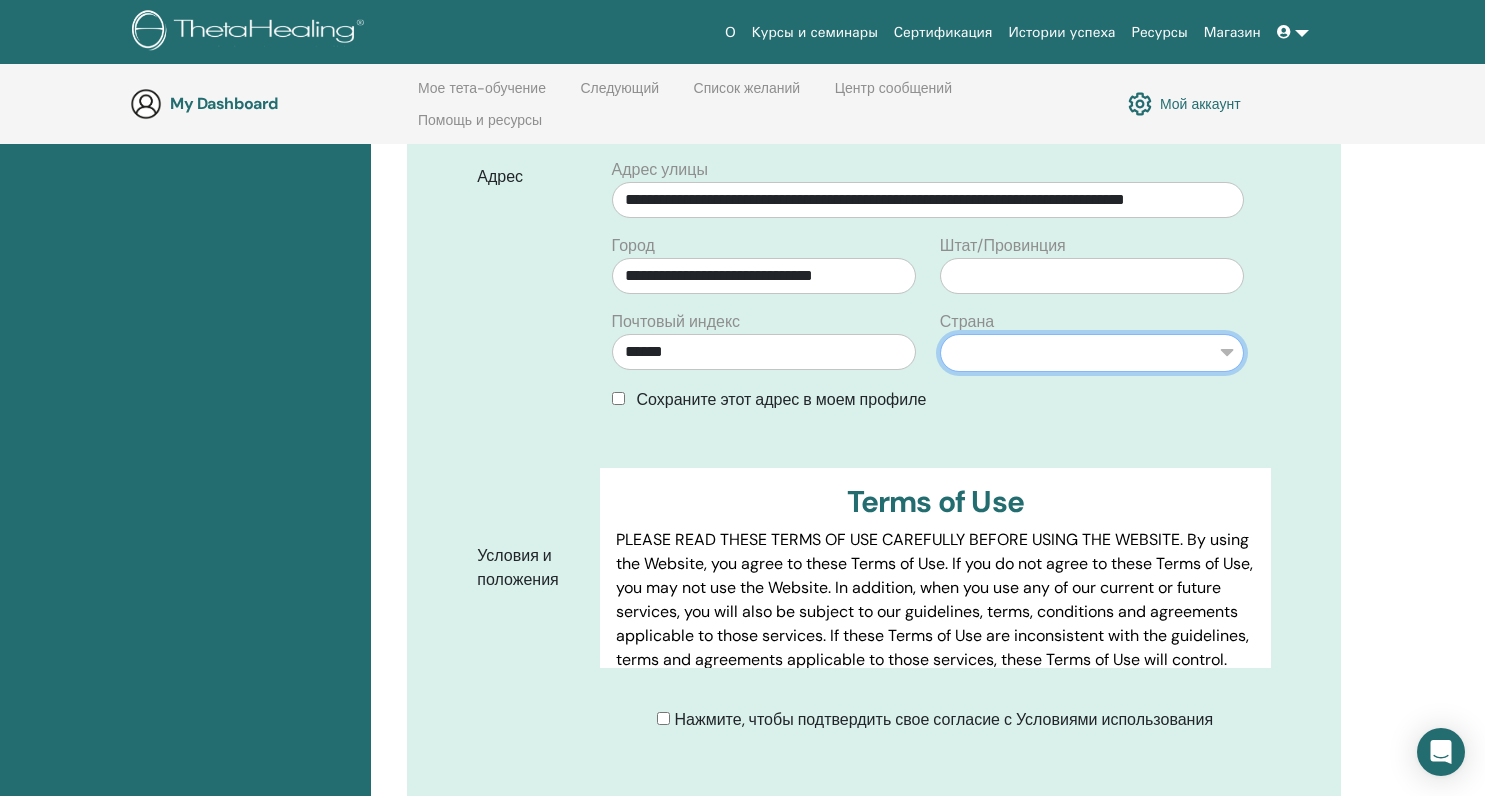 select on "**" 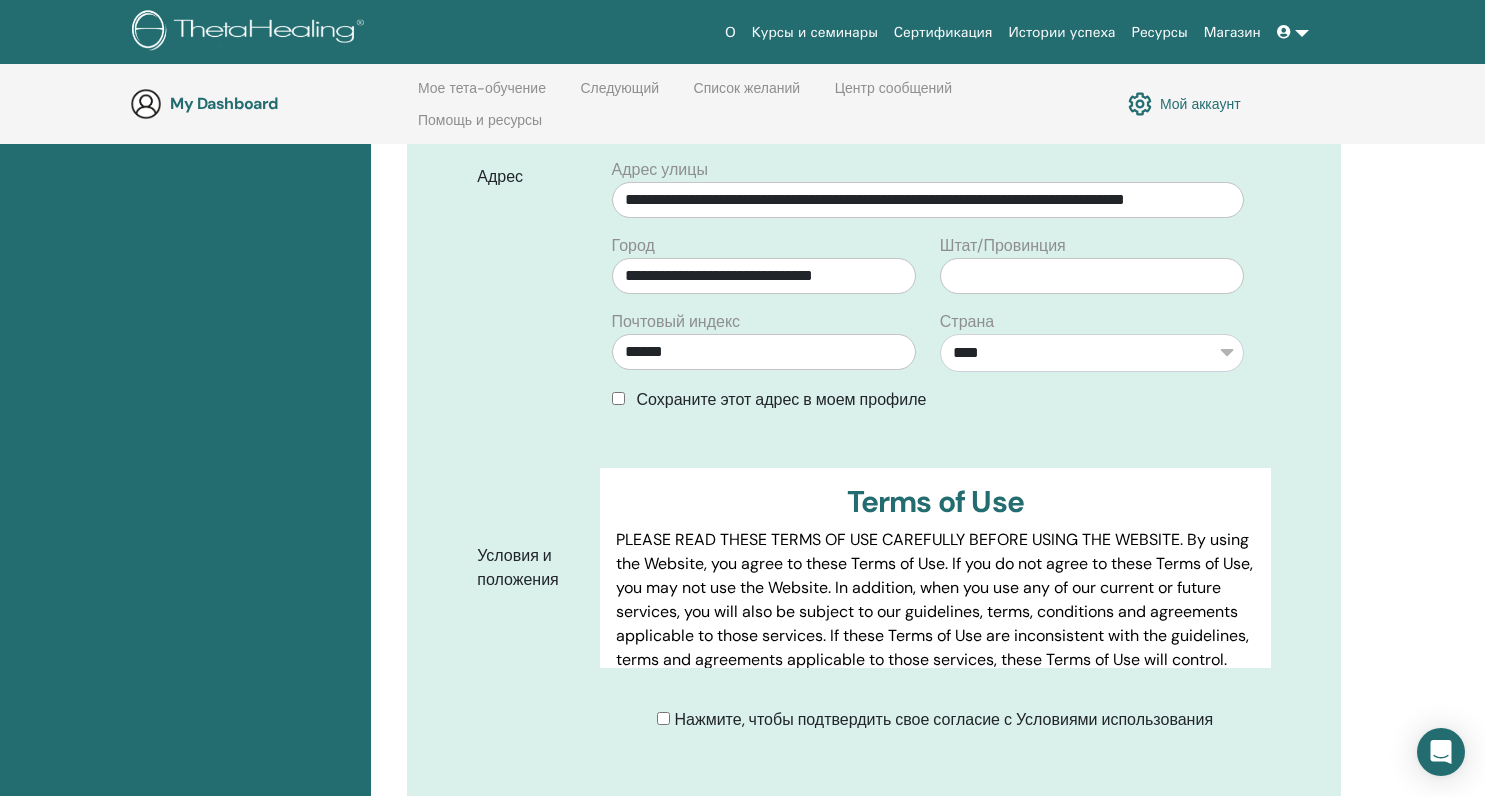click on "Подтвердите регистрацию
Похоже, вам не хватает предварительных условий для участия в этом семинаре.
Пожалуйста, прочитайте эту статью поддержки, чтобы узнать, почему.
Если у вас есть или будут необходимые условия, продолжайте и завершите регистрацию, пока мы вам поможем.
You are registering for  Dig Deeper с Екатерина Захарычева  on  August 08, 2025  in  Russia, Балахна .
This seminar will be held  in-person
and will be provided in  Russian ." at bounding box center [874, 370] 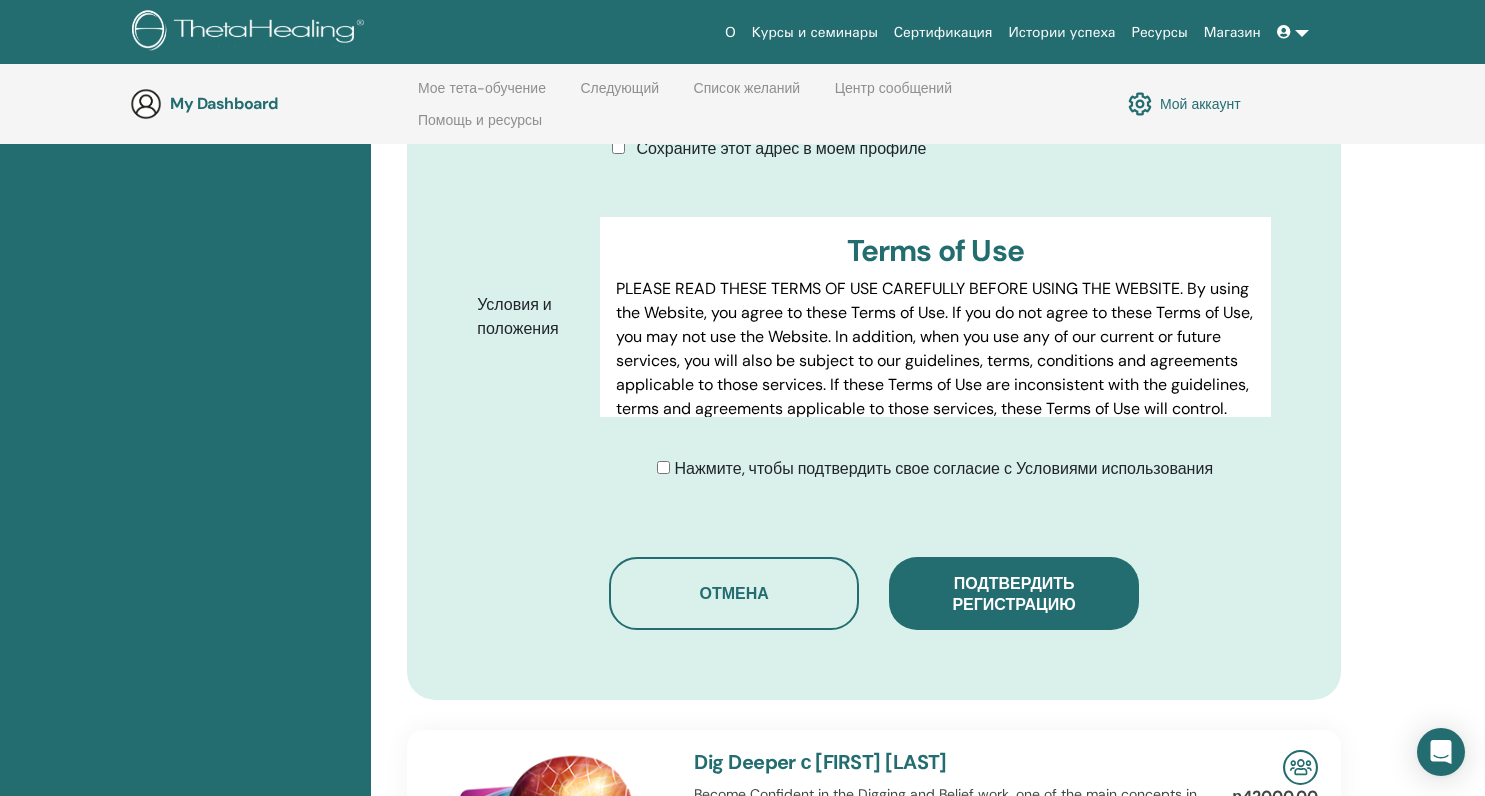 scroll, scrollTop: 1160, scrollLeft: 0, axis: vertical 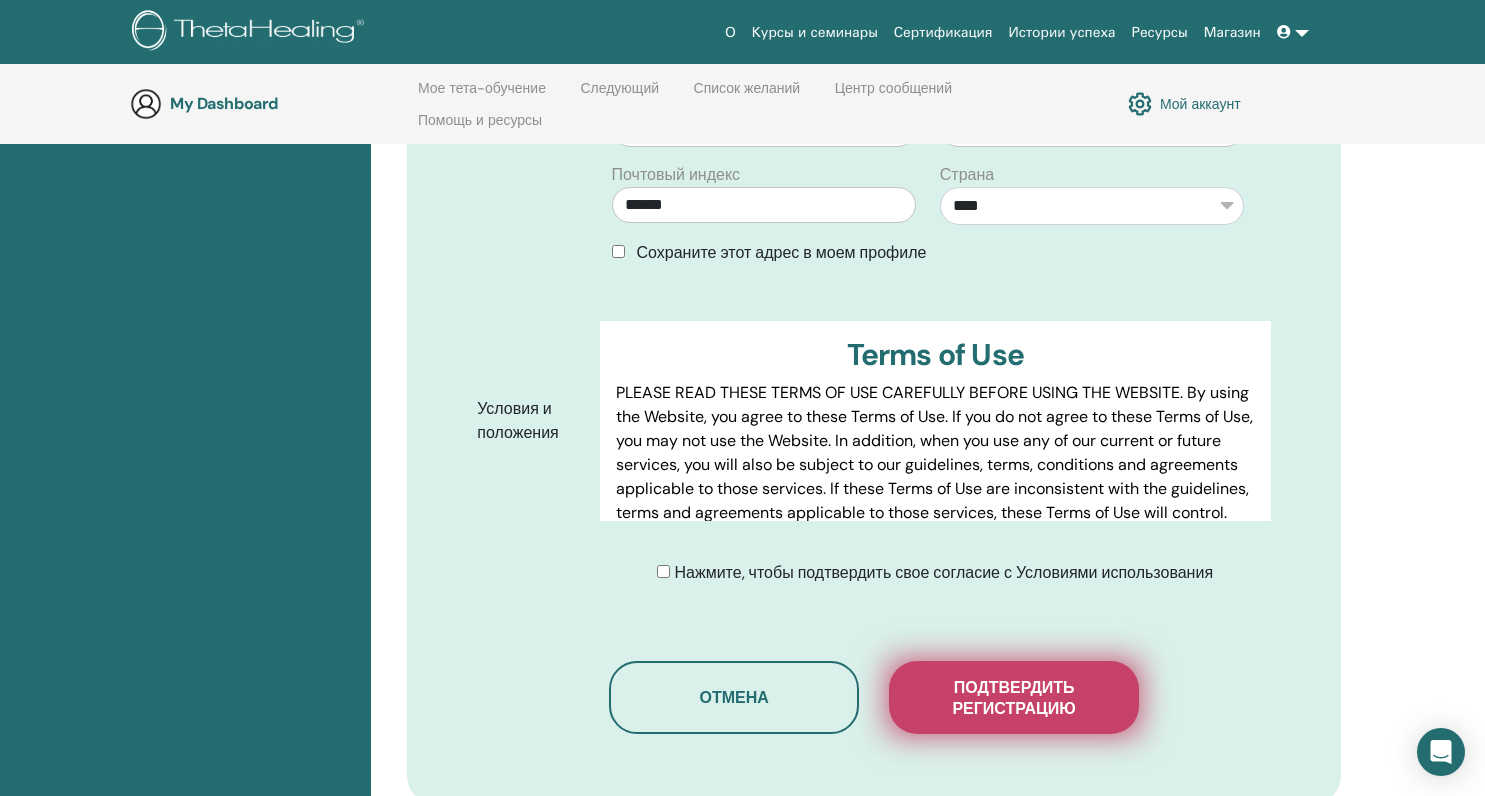 click on "Подтвердить регистрацию" at bounding box center [1014, 698] 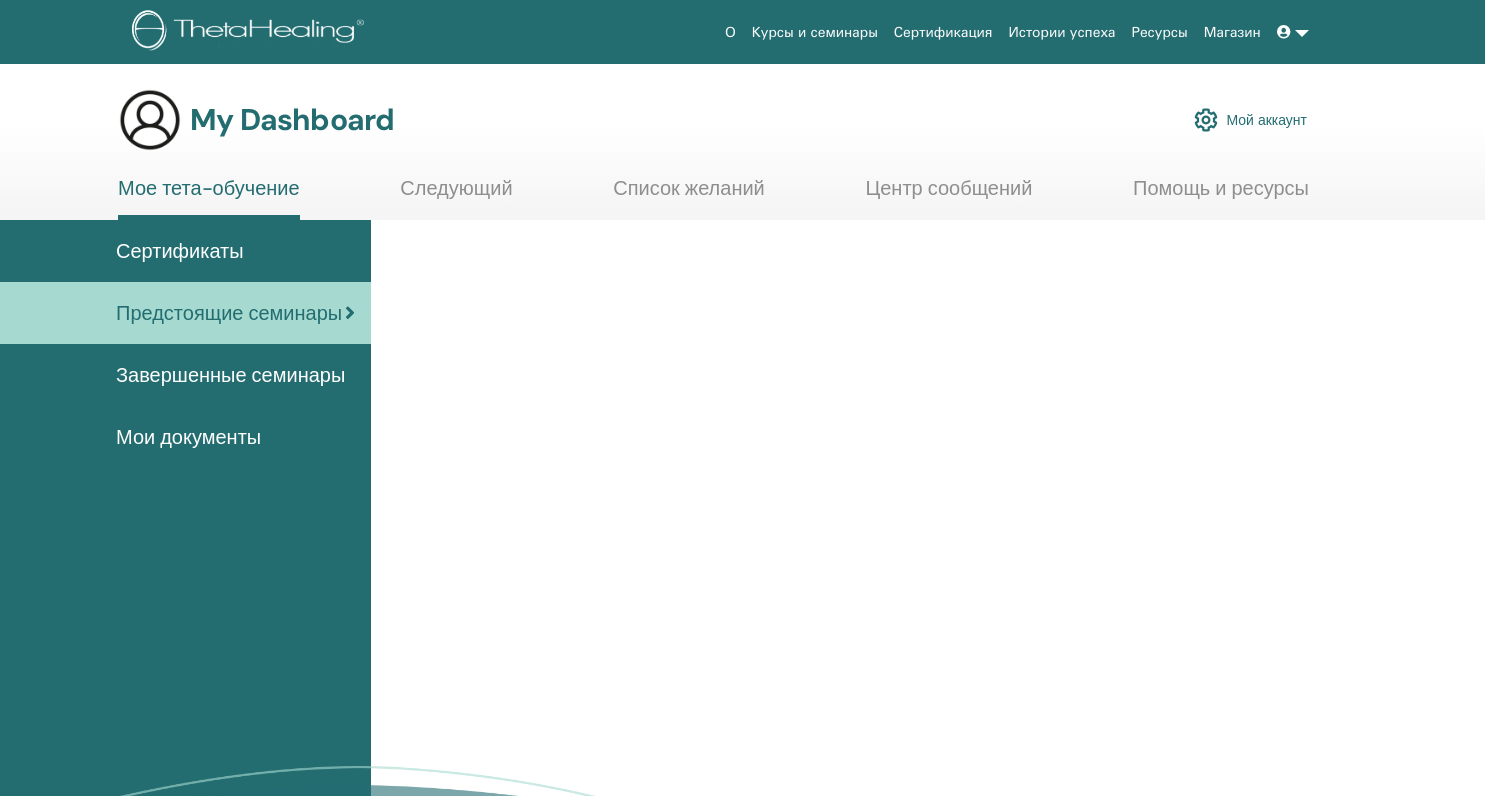 scroll, scrollTop: 0, scrollLeft: 0, axis: both 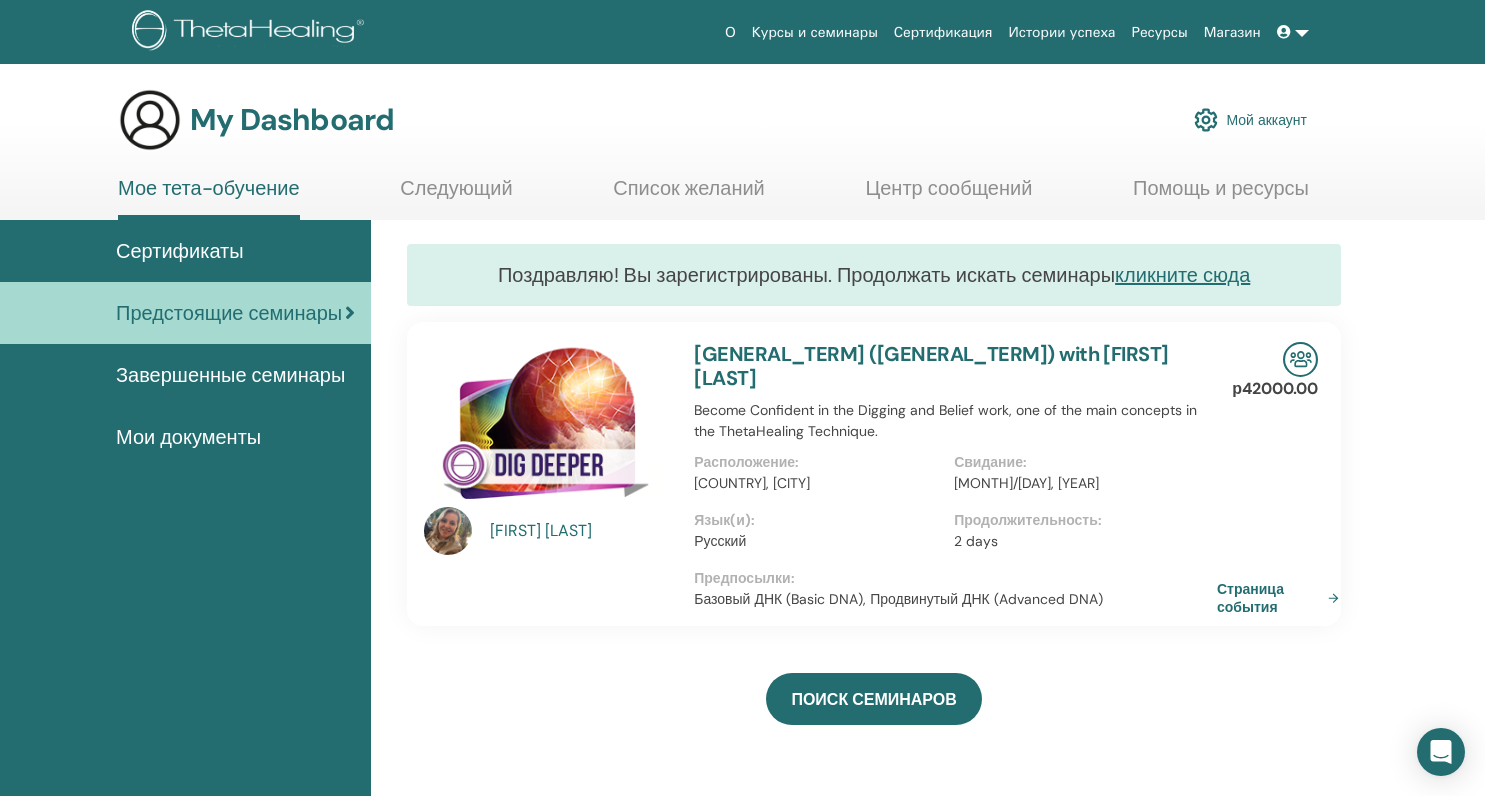 click on "Страница события" at bounding box center (1282, 598) 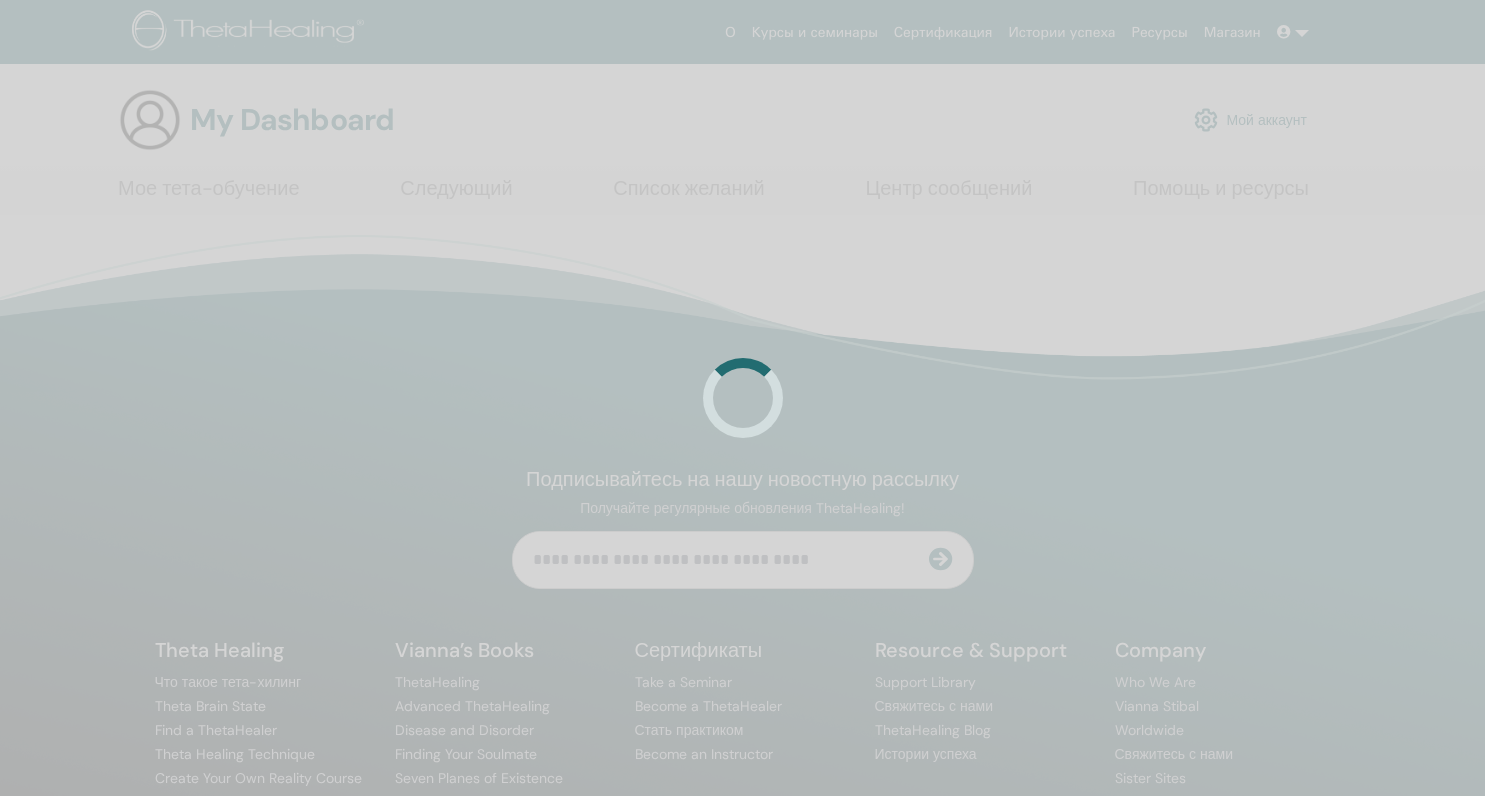 scroll, scrollTop: 0, scrollLeft: 0, axis: both 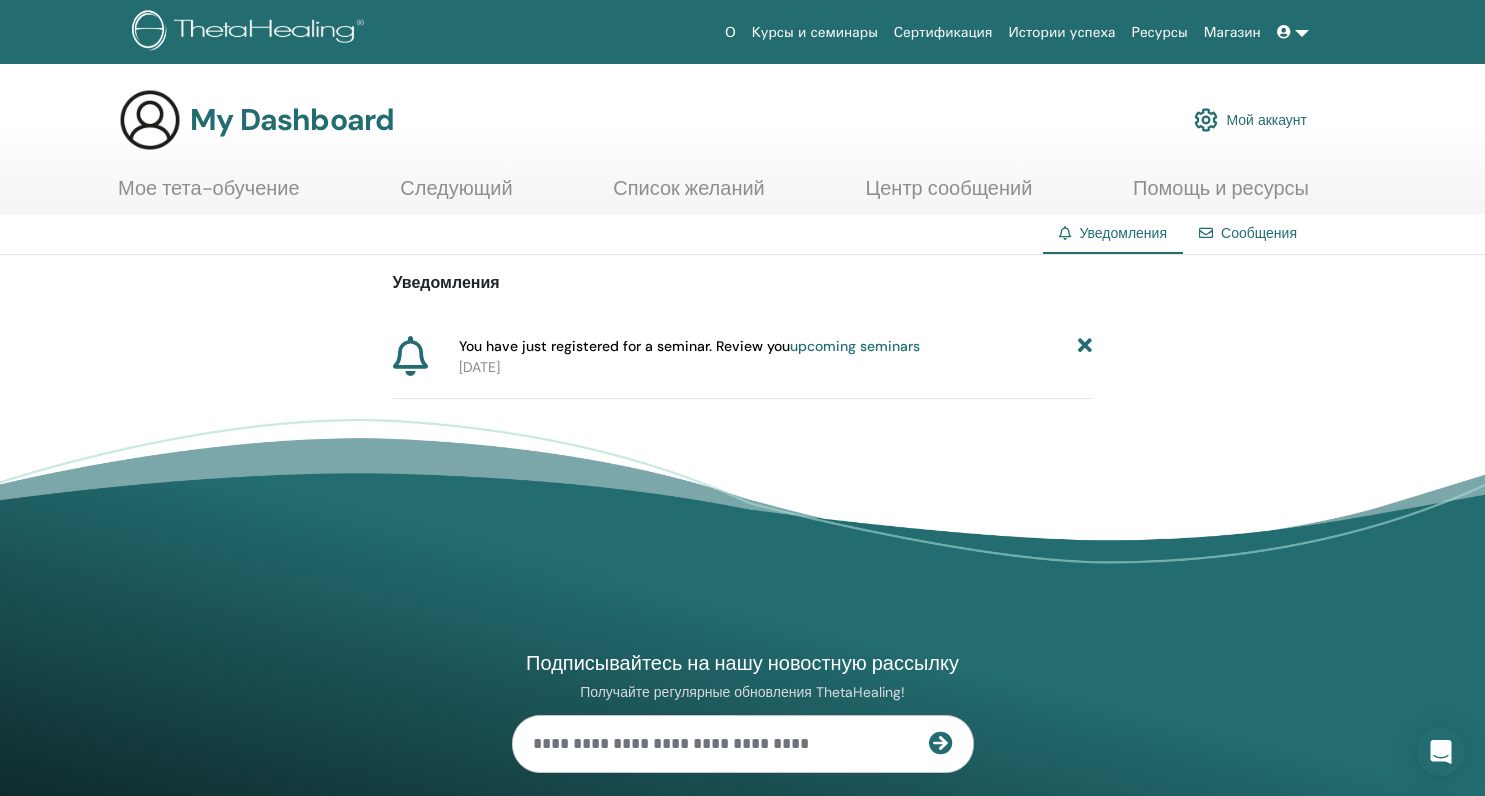 click on "upcoming seminars" at bounding box center [855, 346] 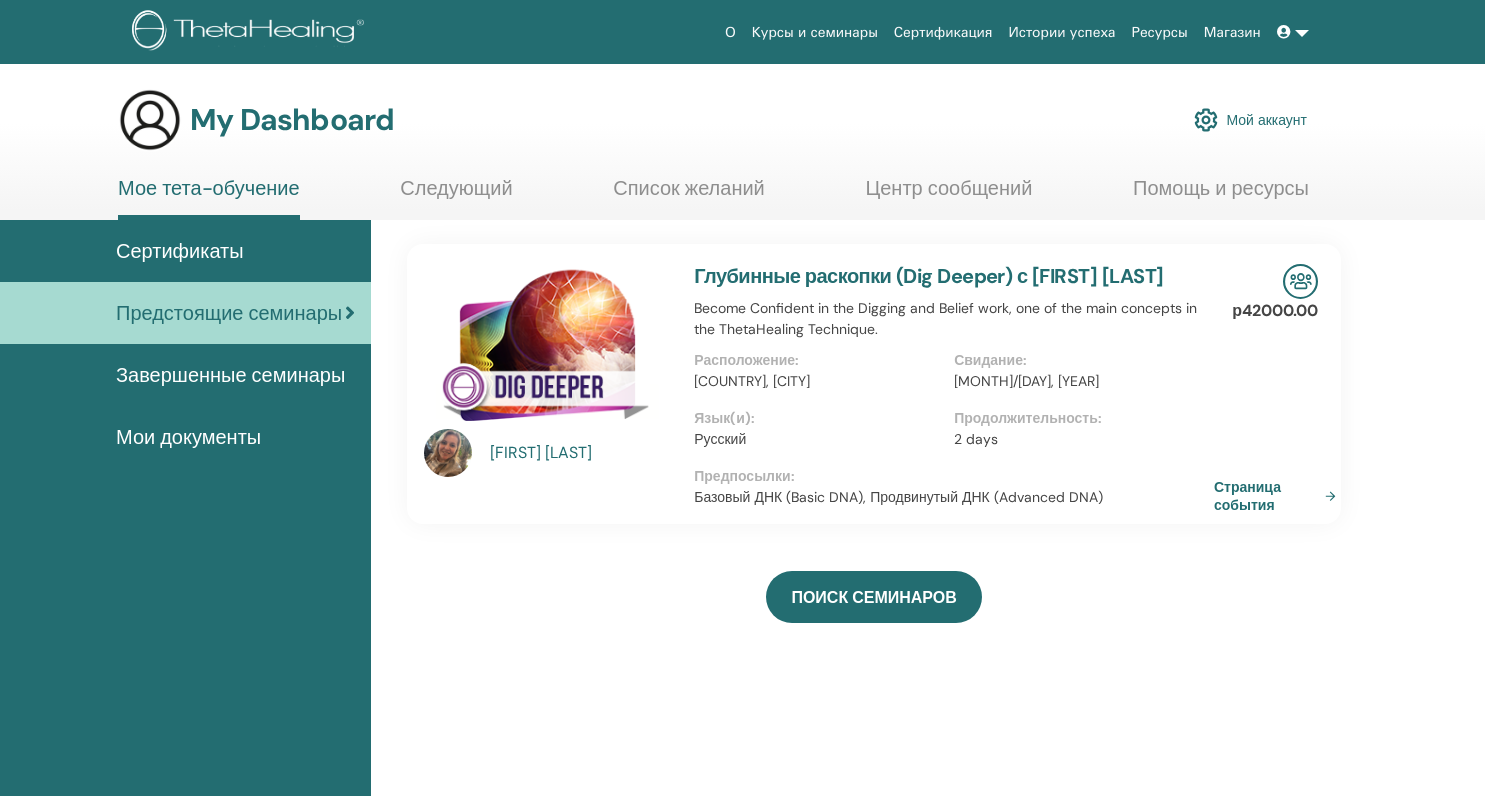 scroll, scrollTop: 0, scrollLeft: 0, axis: both 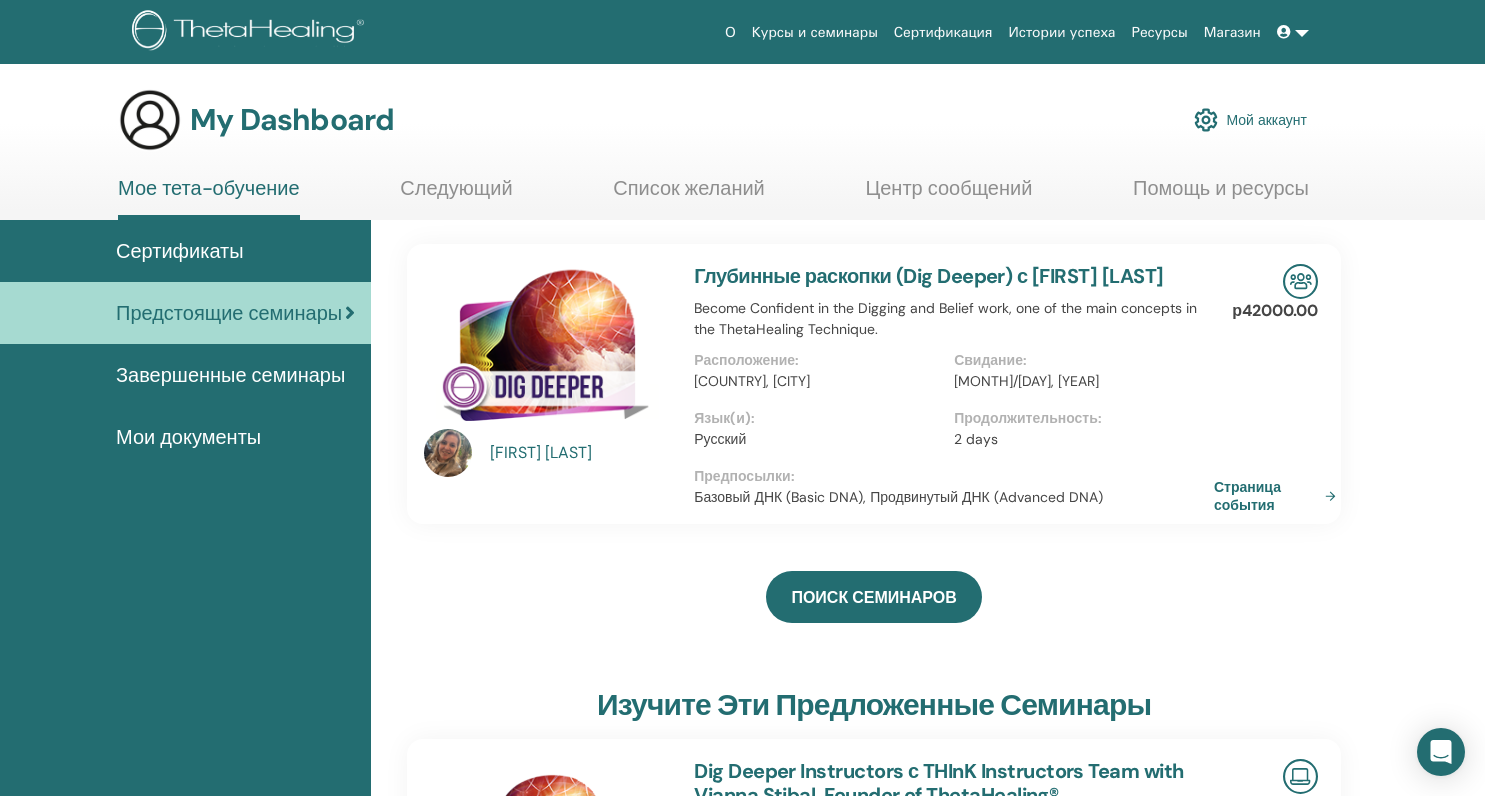 click on "[FIRST]   [LAST]" at bounding box center (582, 453) 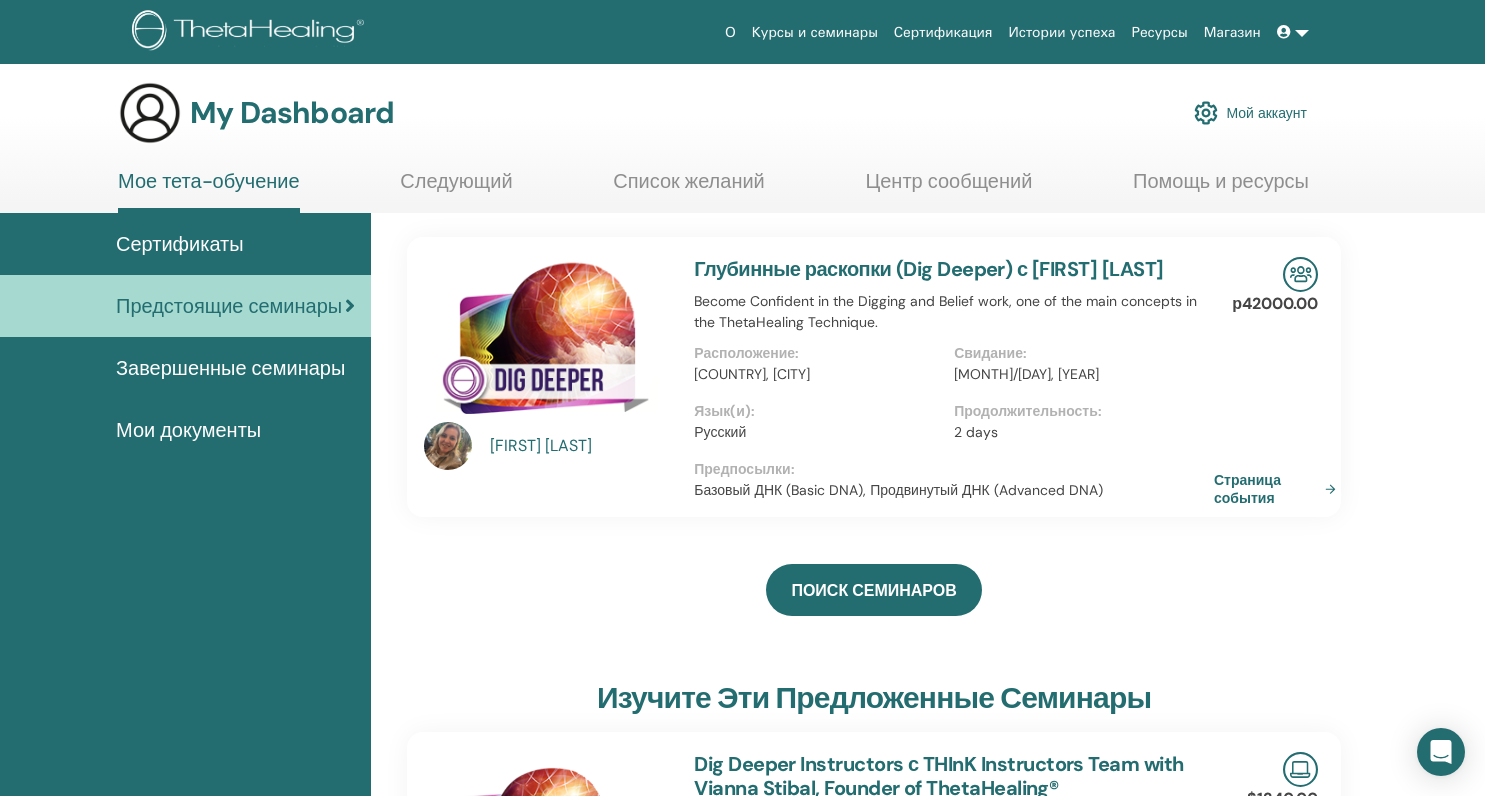 scroll, scrollTop: 0, scrollLeft: 0, axis: both 